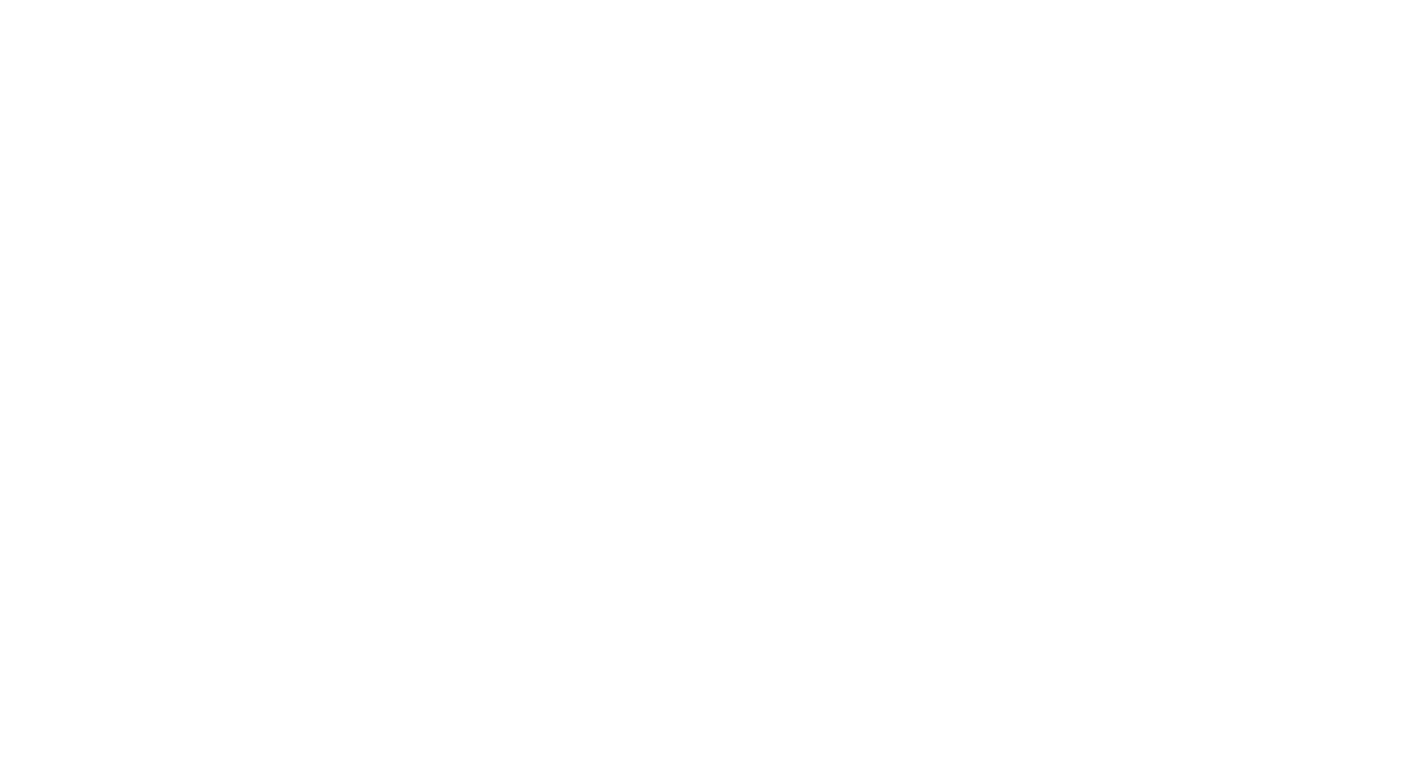 scroll, scrollTop: 0, scrollLeft: 0, axis: both 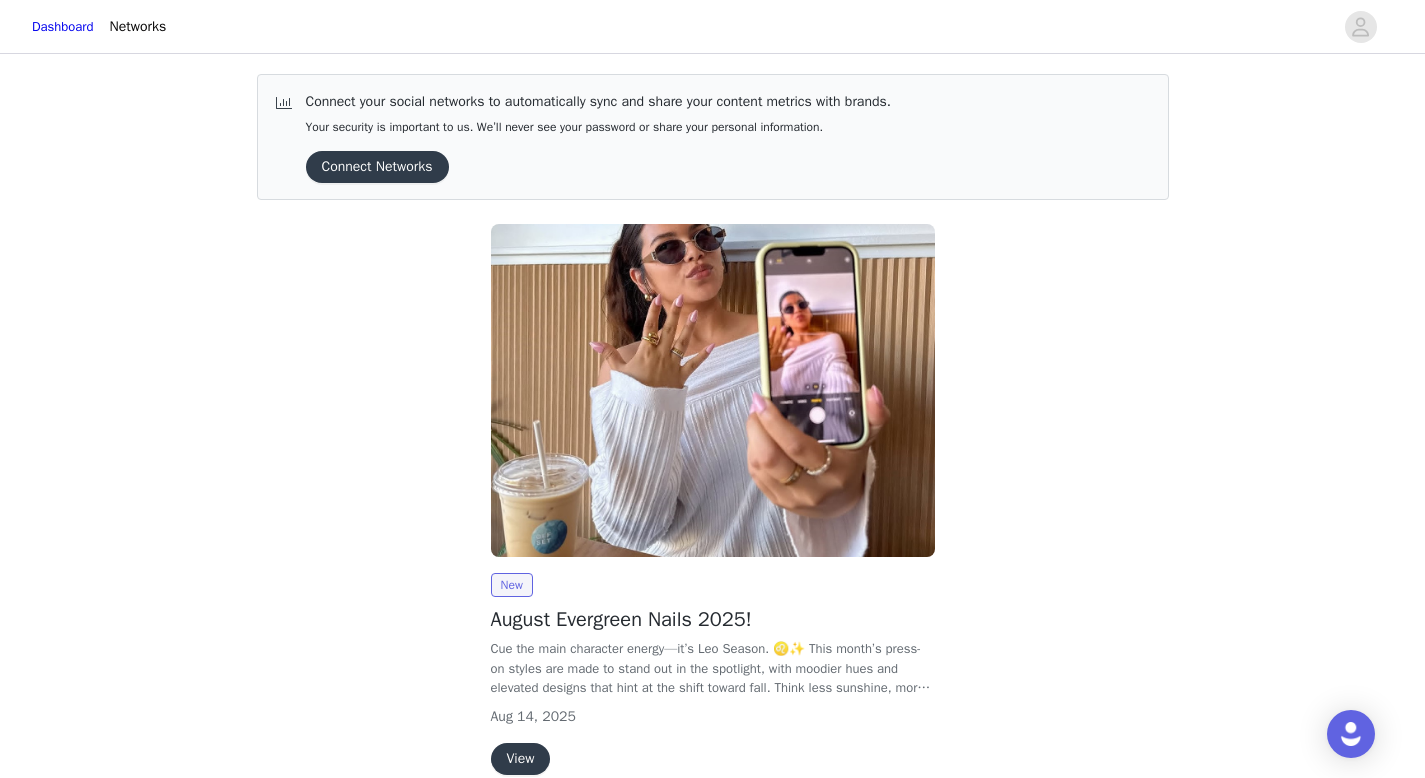 click on "View" at bounding box center (521, 759) 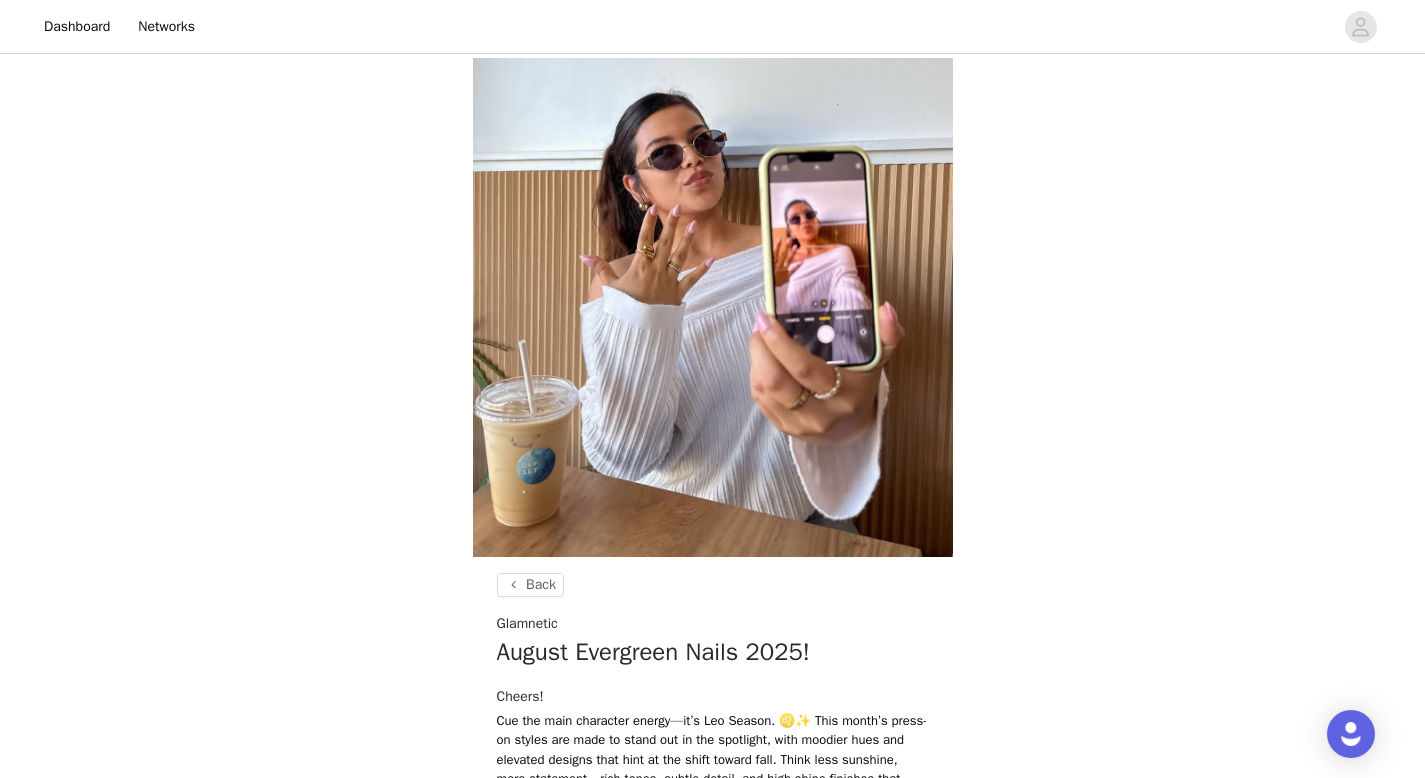 scroll, scrollTop: 758, scrollLeft: 0, axis: vertical 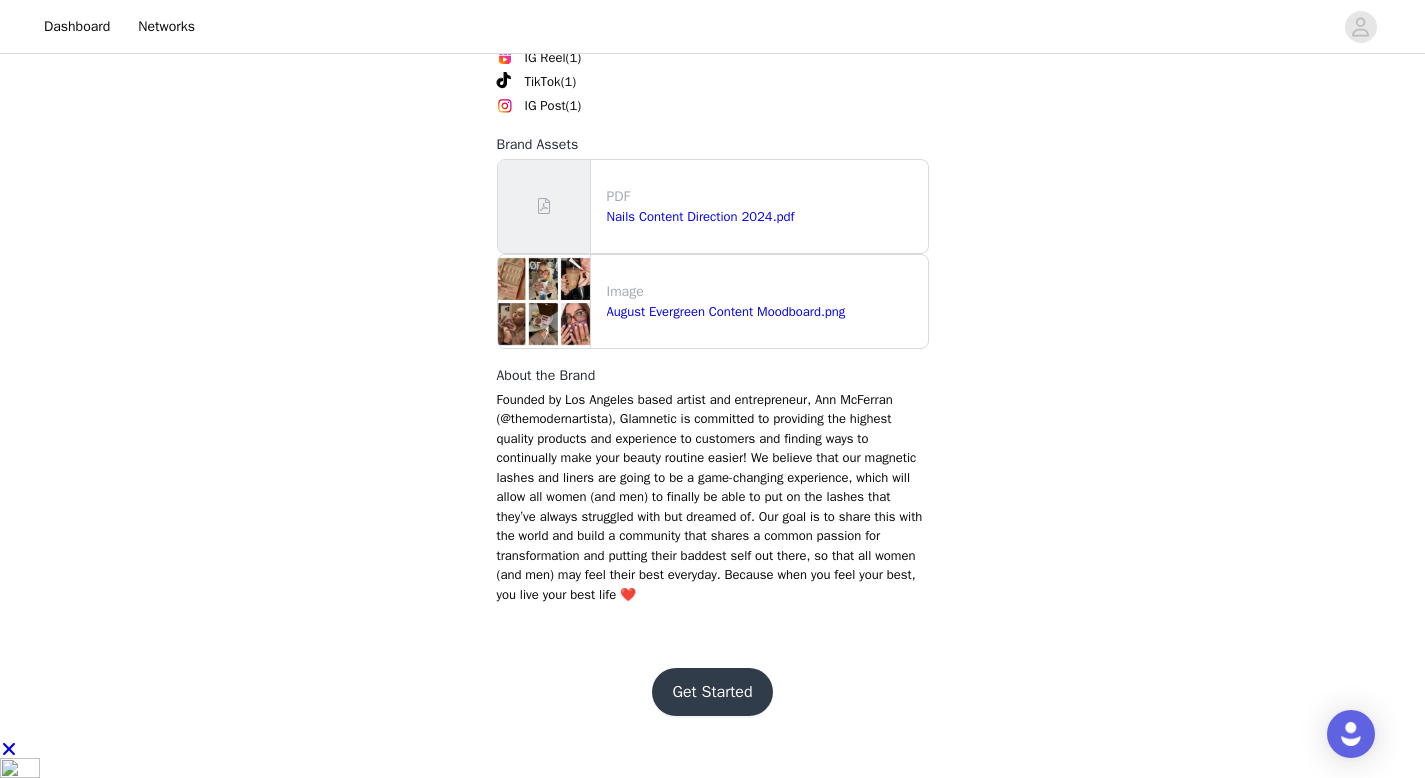 click on "Get Started" at bounding box center (712, 692) 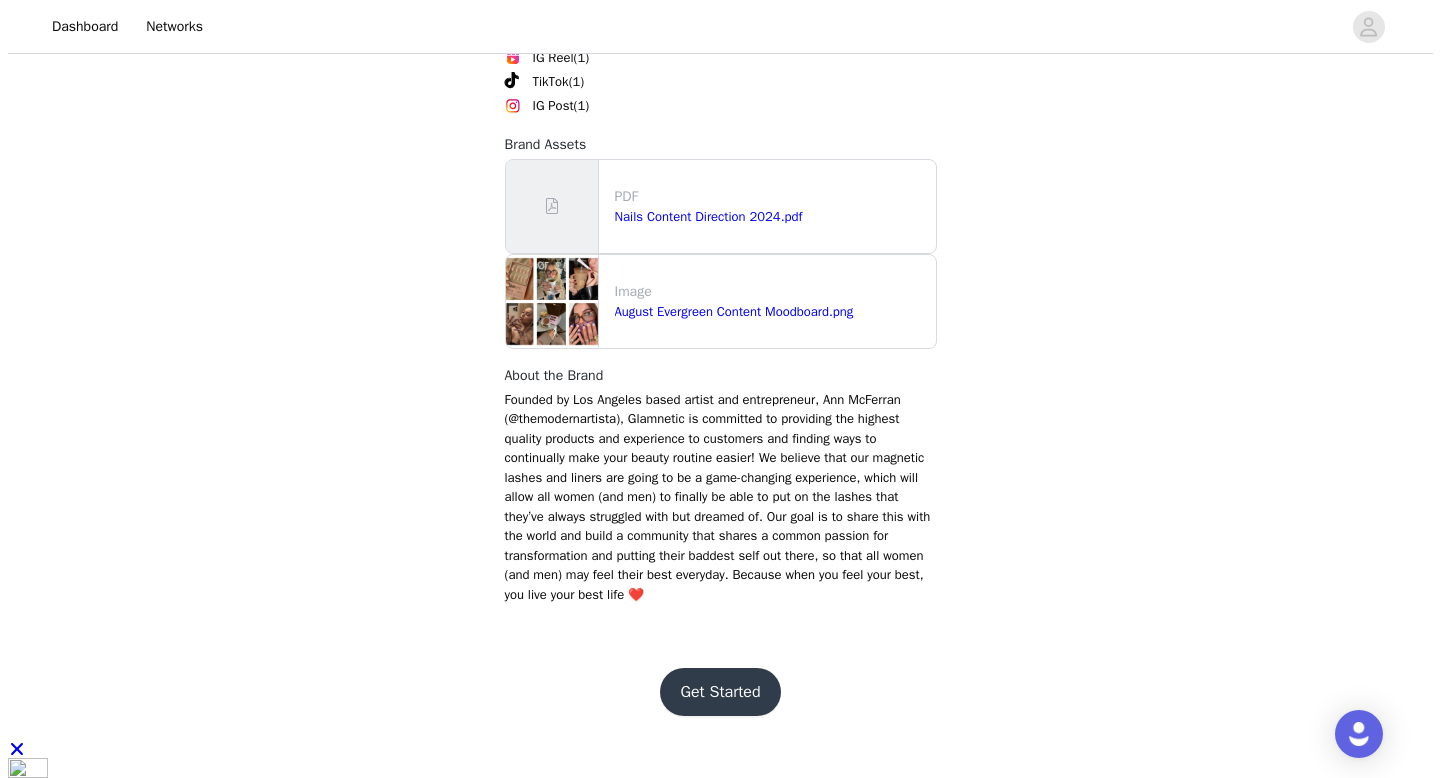 scroll, scrollTop: 0, scrollLeft: 0, axis: both 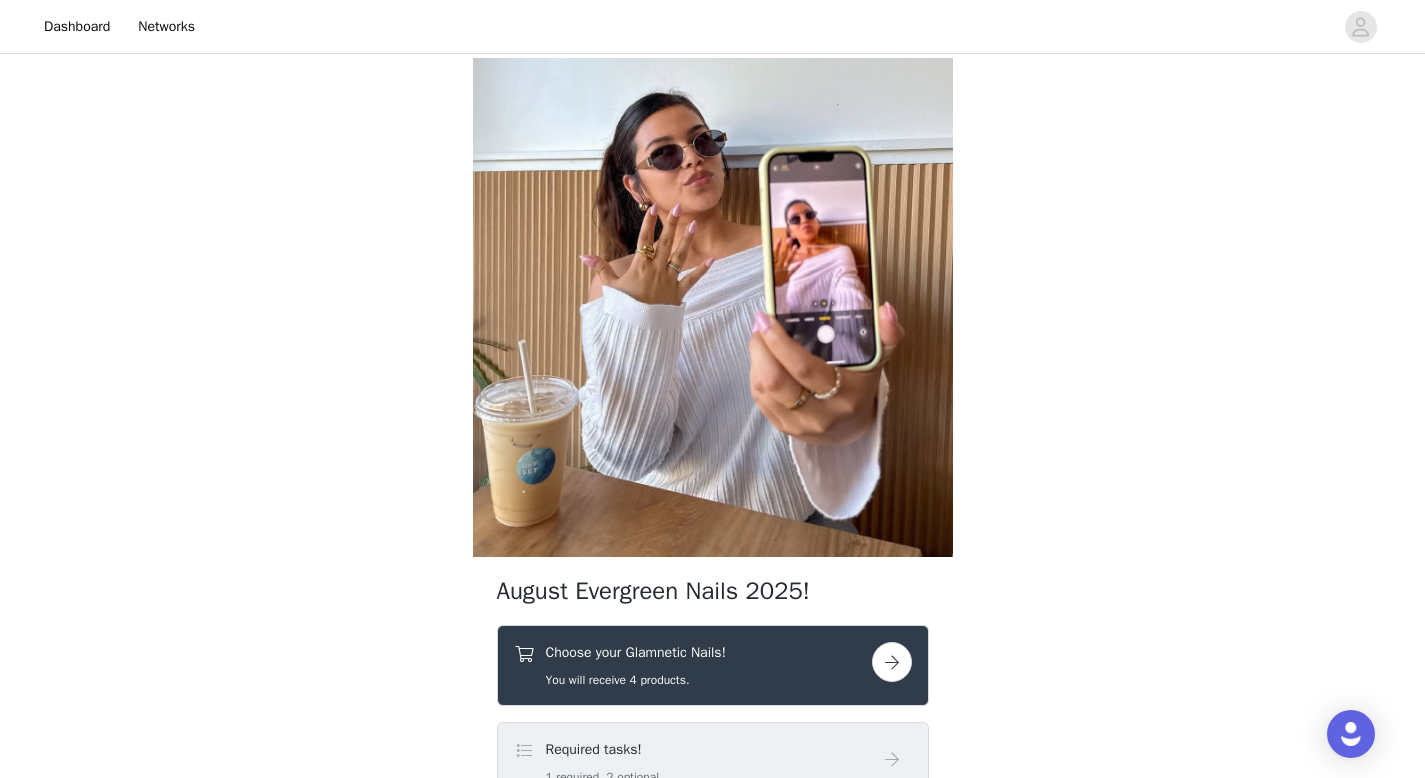 click at bounding box center [892, 662] 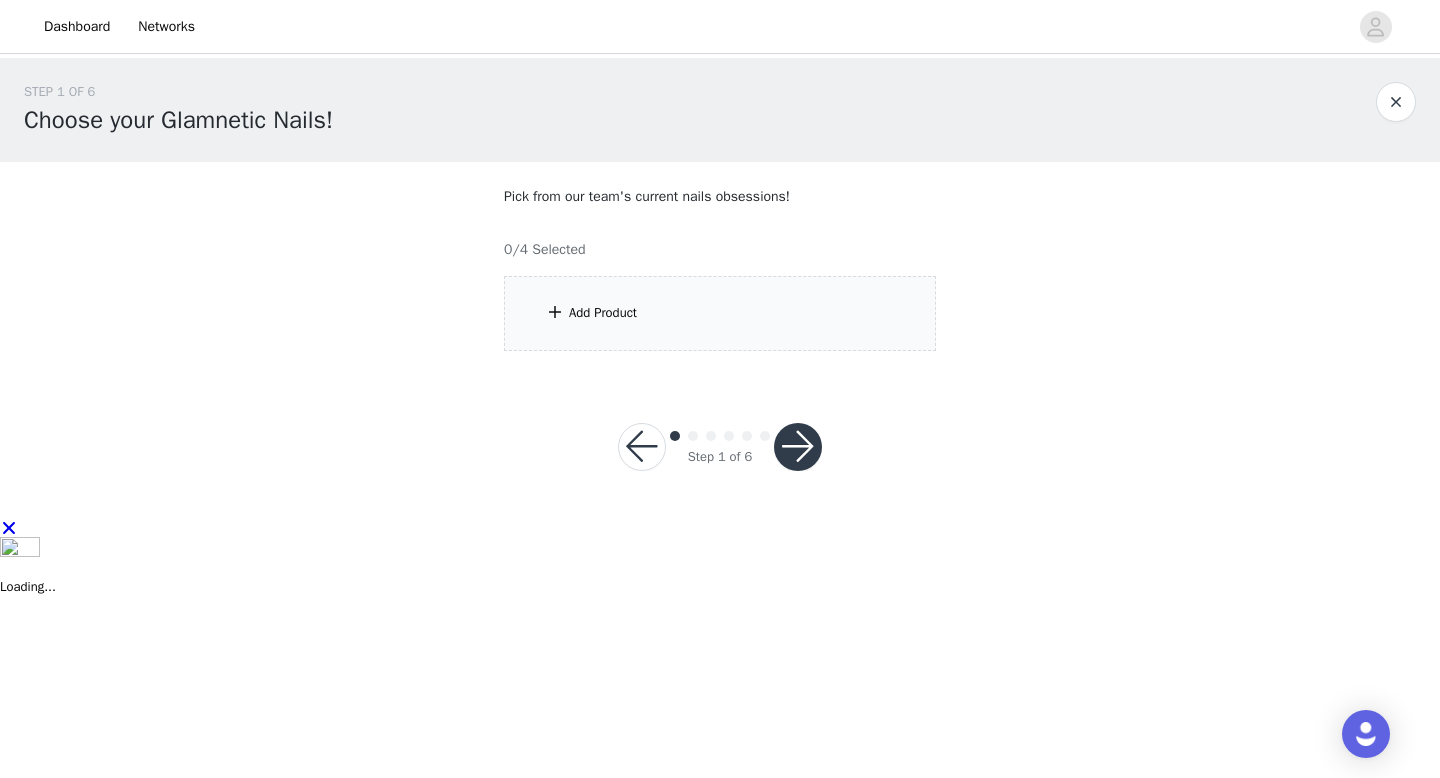 click on "Add Product" at bounding box center (603, 313) 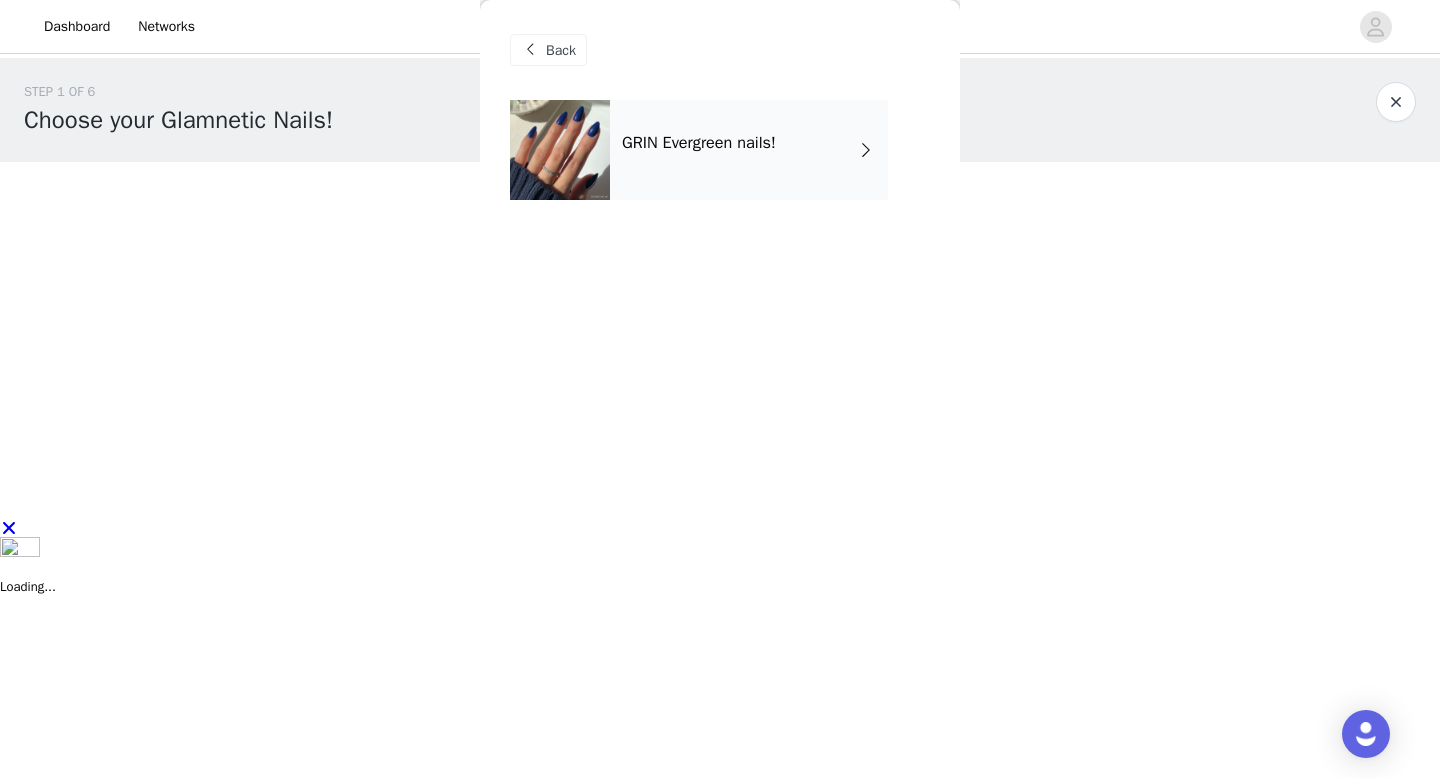 click on "GRIN Evergreen nails!" at bounding box center (749, 150) 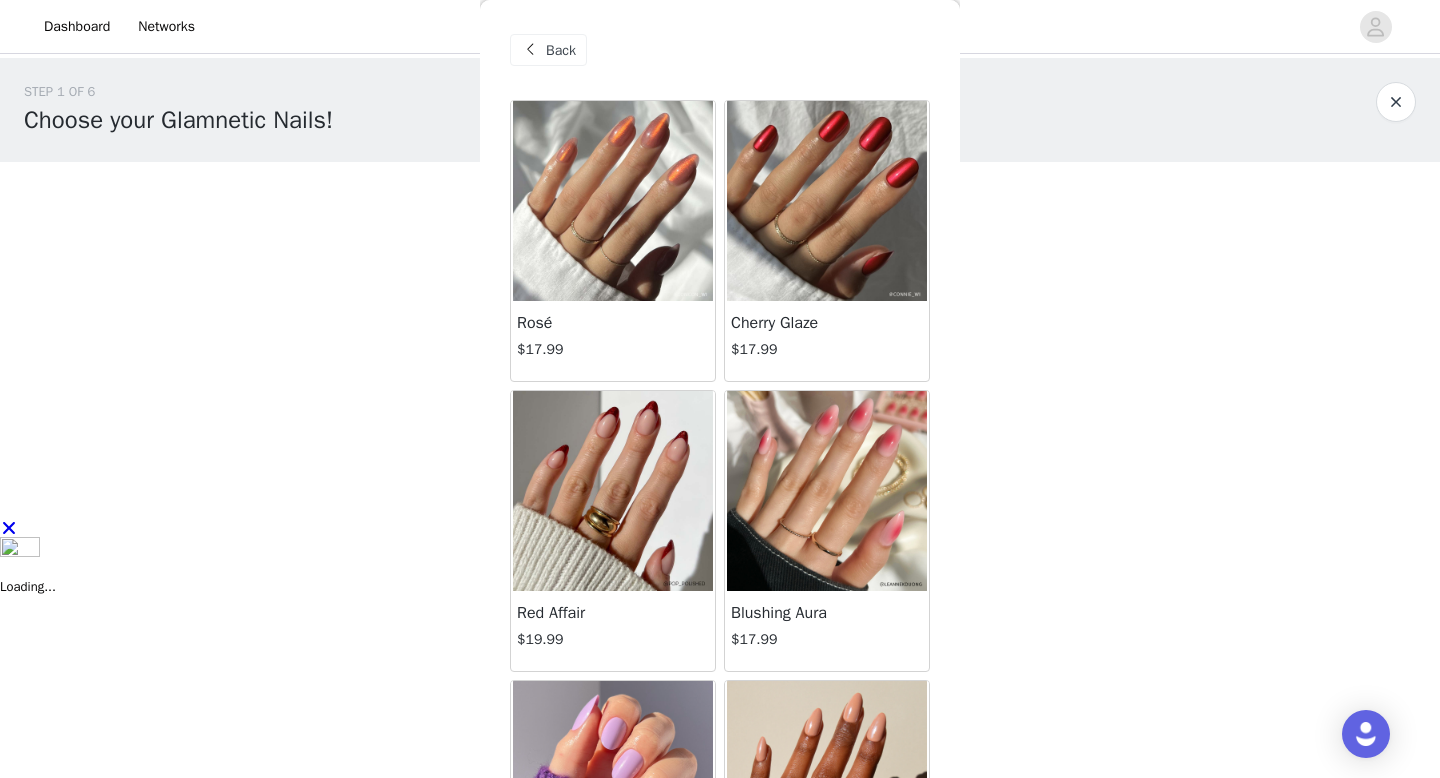 click at bounding box center (827, 491) 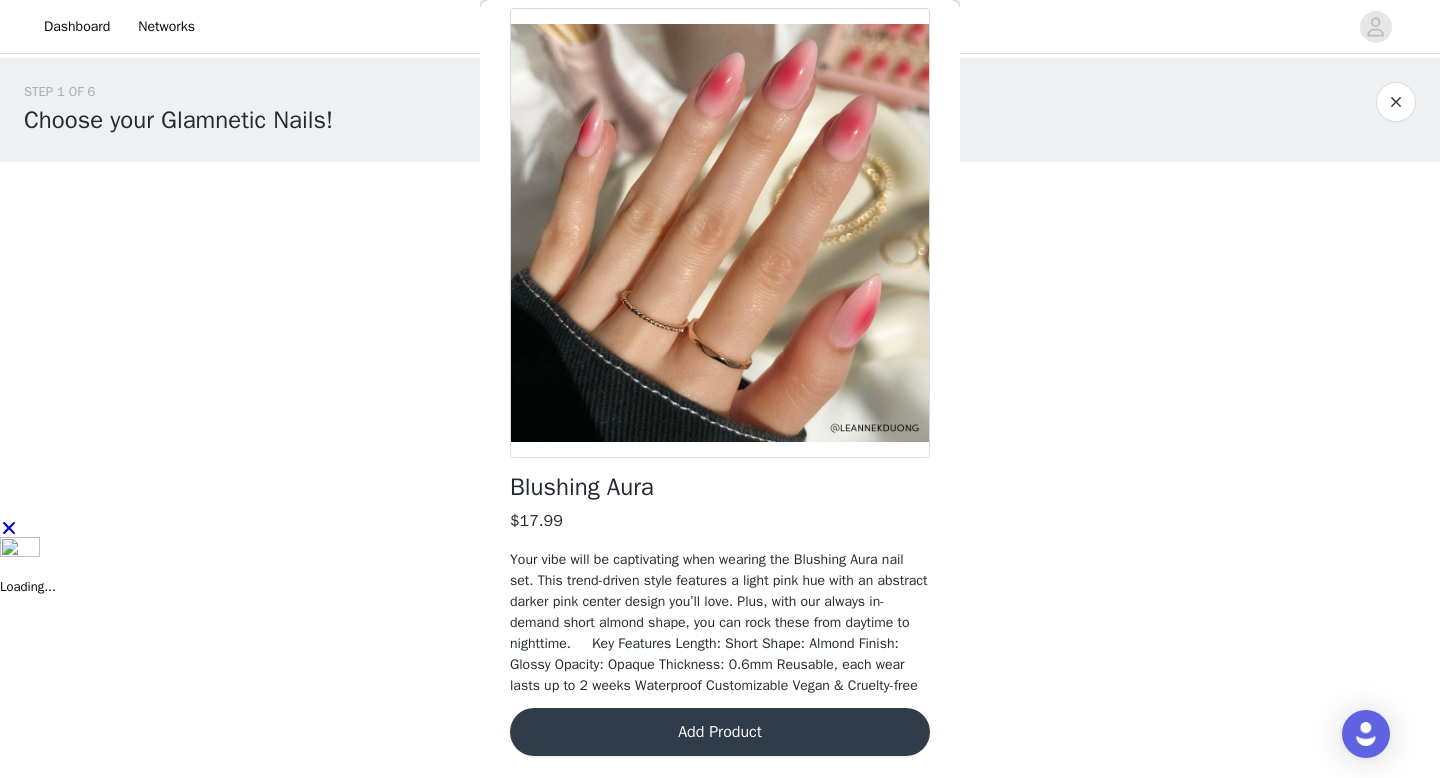 scroll, scrollTop: 115, scrollLeft: 0, axis: vertical 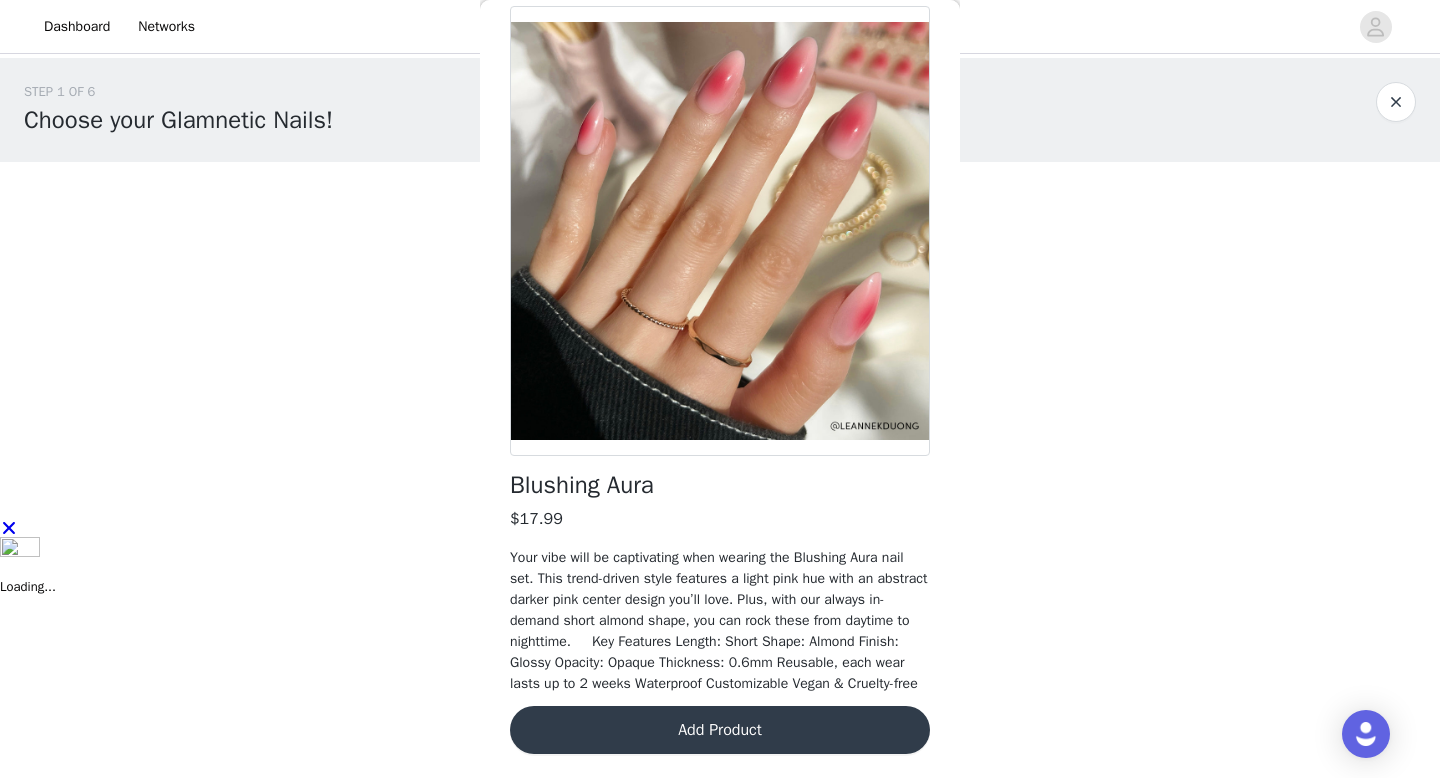 click on "Add Product" at bounding box center [720, 730] 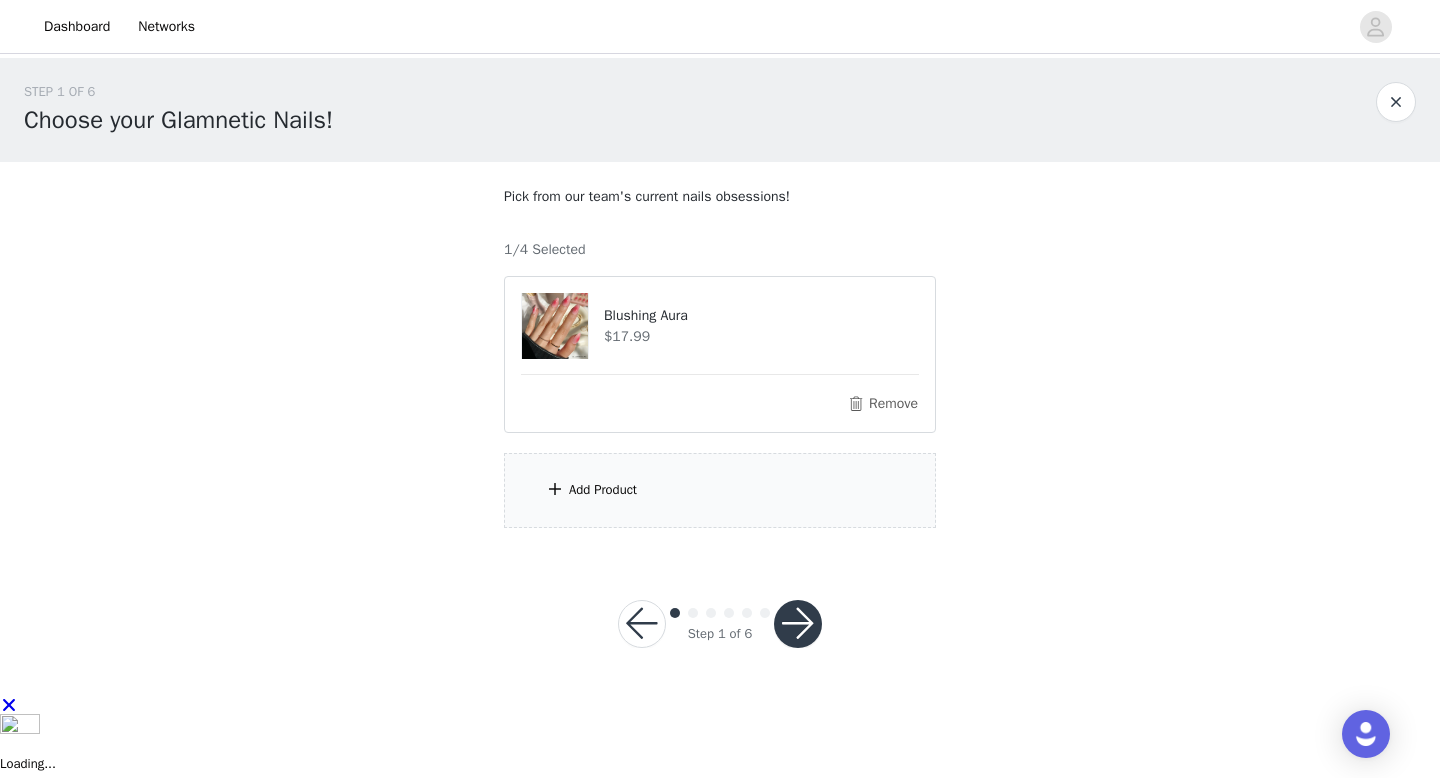 click on "Add Product" at bounding box center [720, 490] 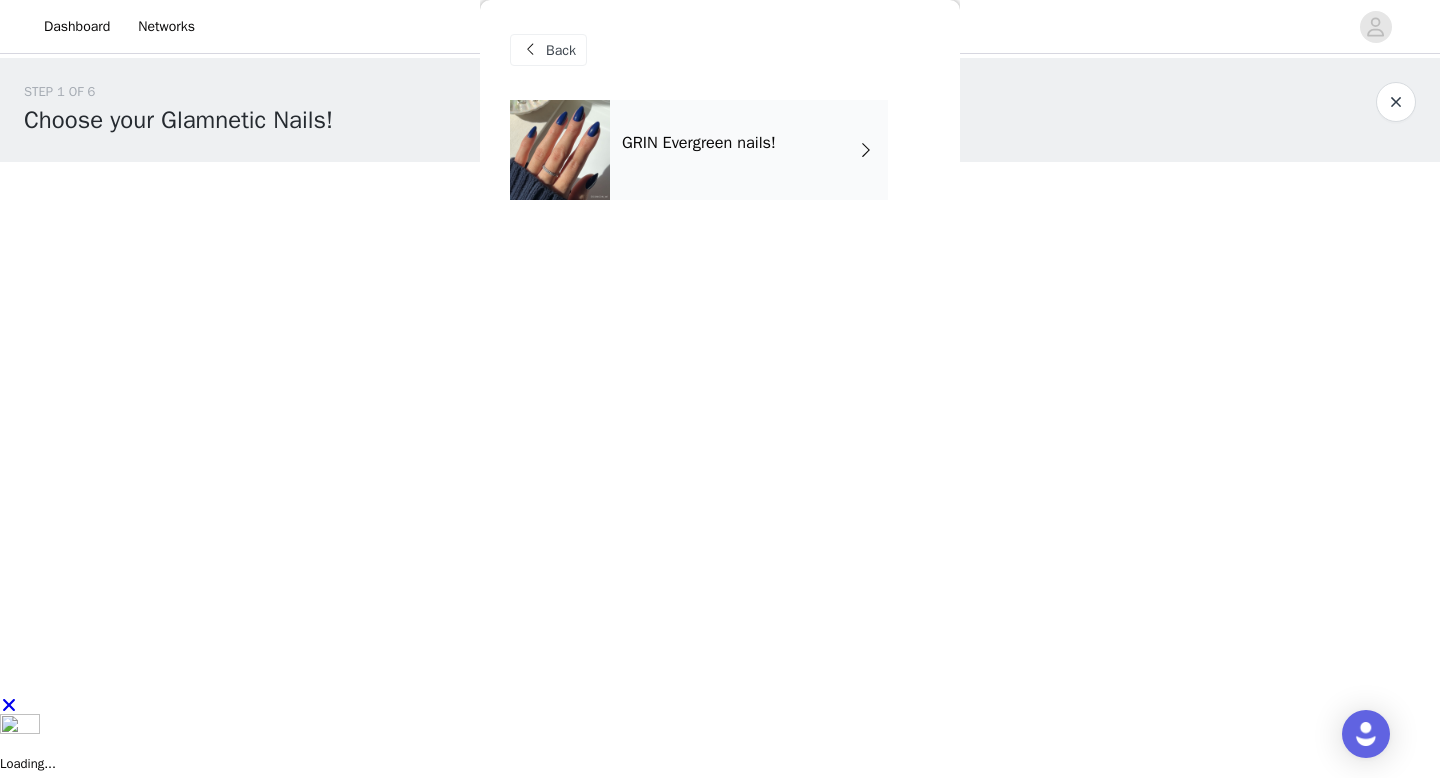 click at bounding box center [560, 150] 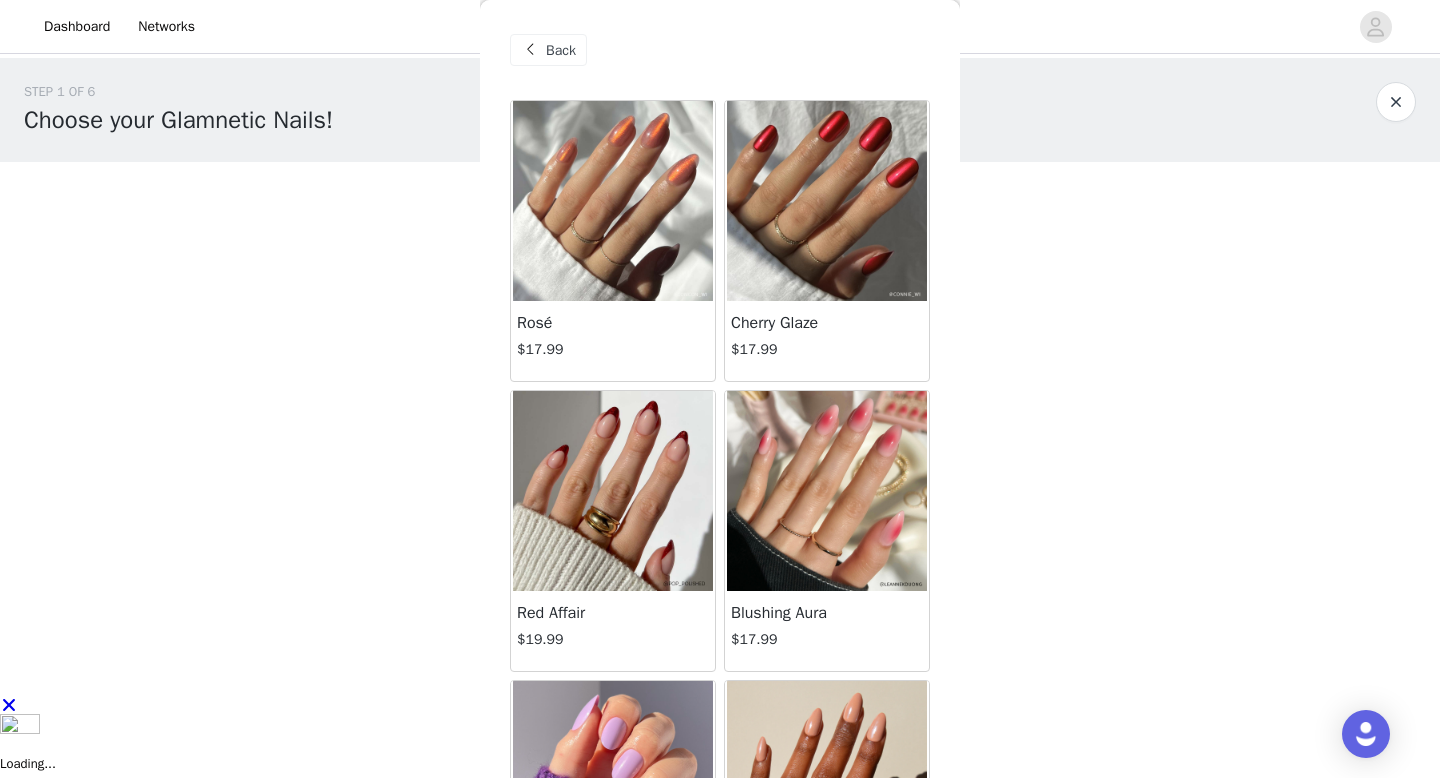 scroll, scrollTop: 681, scrollLeft: 0, axis: vertical 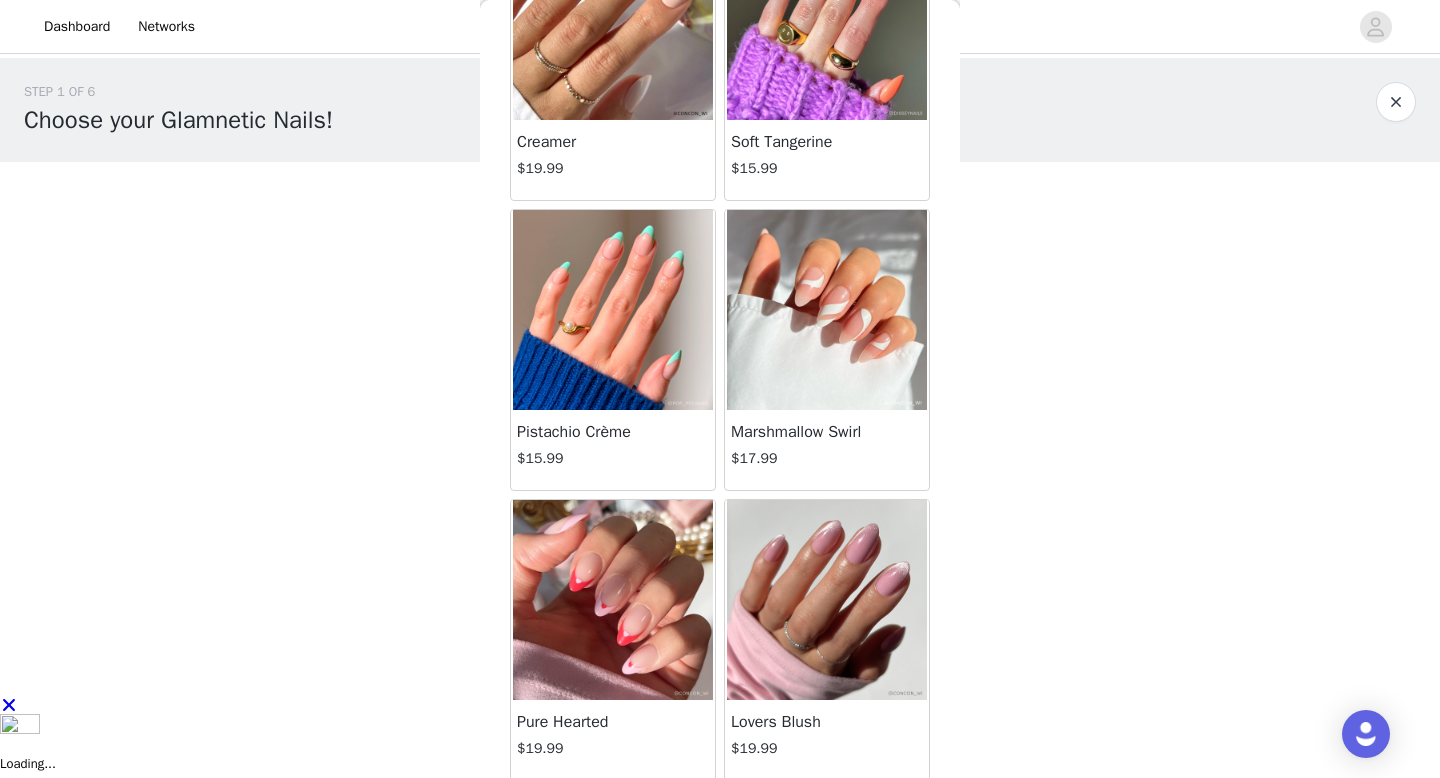 click at bounding box center [613, 600] 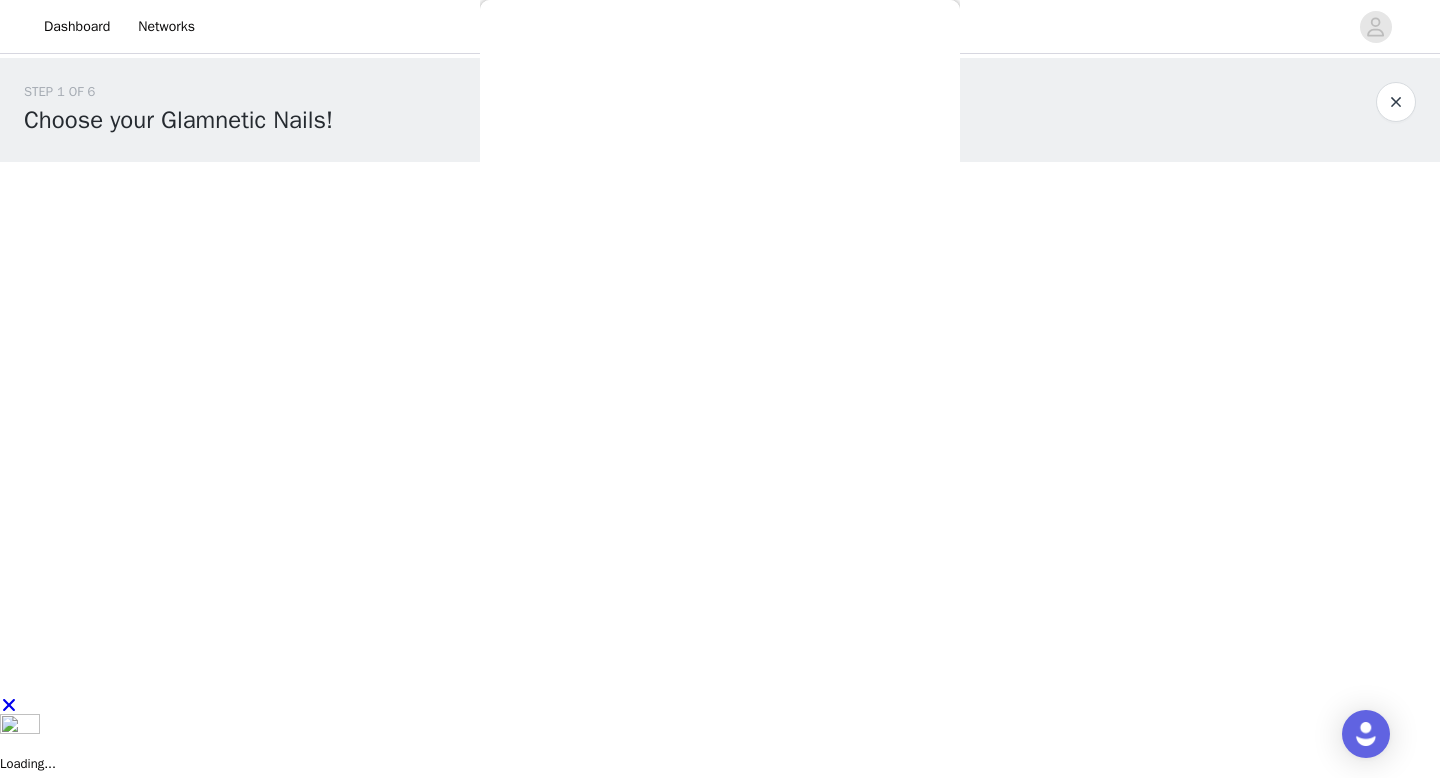 scroll, scrollTop: 0, scrollLeft: 0, axis: both 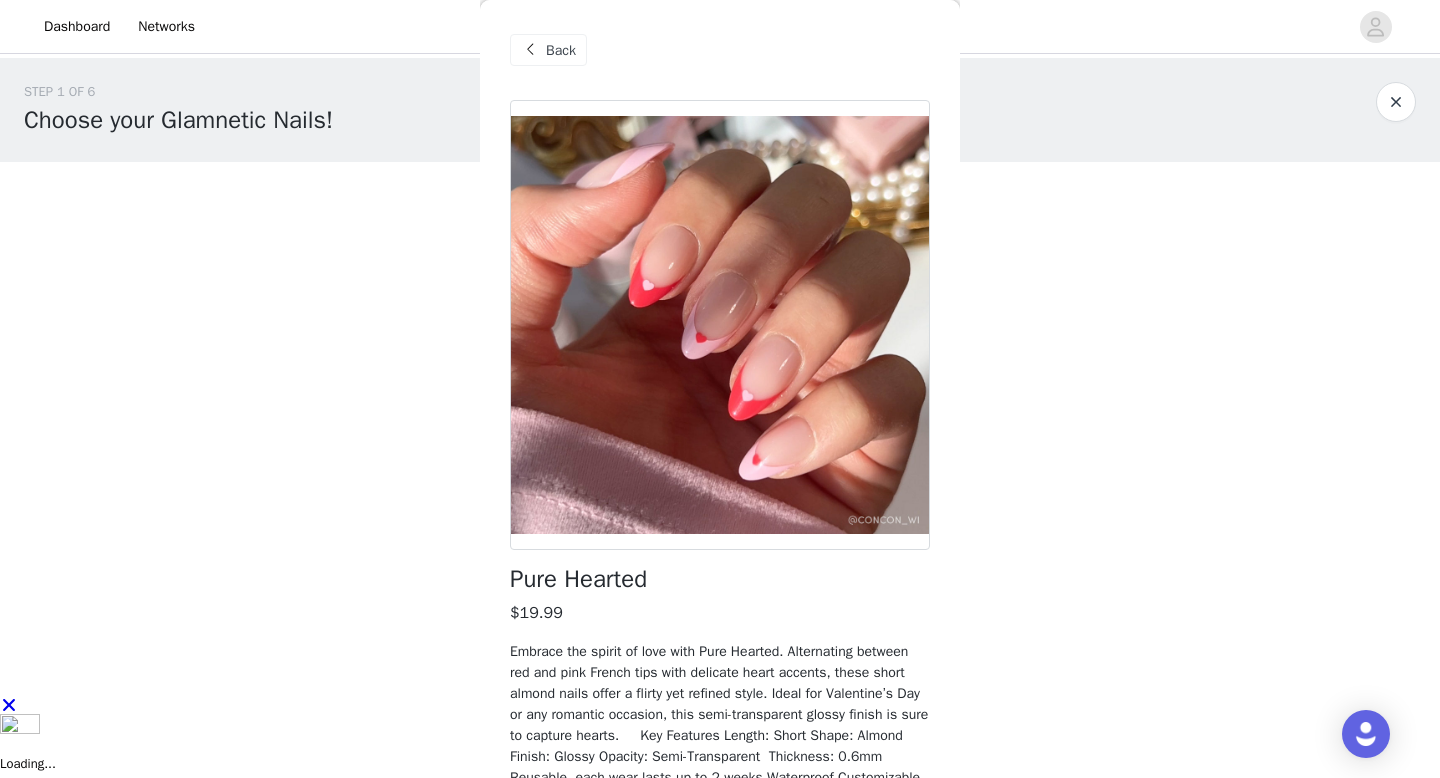 click on "Dashboard Networks
STEP 1 OF 6
Choose your Glamnetic Nails!
Pick from our team's current nails obsessions!       1/4 Selected           Blushing Aura     $17.99             Remove     Add Product       Back     Pure Hearted       $19.99           Embrace the spirit of love with Pure Hearted. Alternating between red and pink French tips with delicate heart accents, these short almond nails offer a flirty yet refined style. Ideal for Valentine’s Day or any romantic occasion, this semi-transparent glossy finish is sure to capture hearts.     Key Features Length: Short Shape: Almond Finish: Glossy Opacity: Semi-Transparent  Thickness: 0.6mm Reusable, each wear lasts up to 2 weeks Waterproof Customizable Vegan & Cruelty-free     Add Product
Step 1 of 6
Loading..." at bounding box center [720, 389] 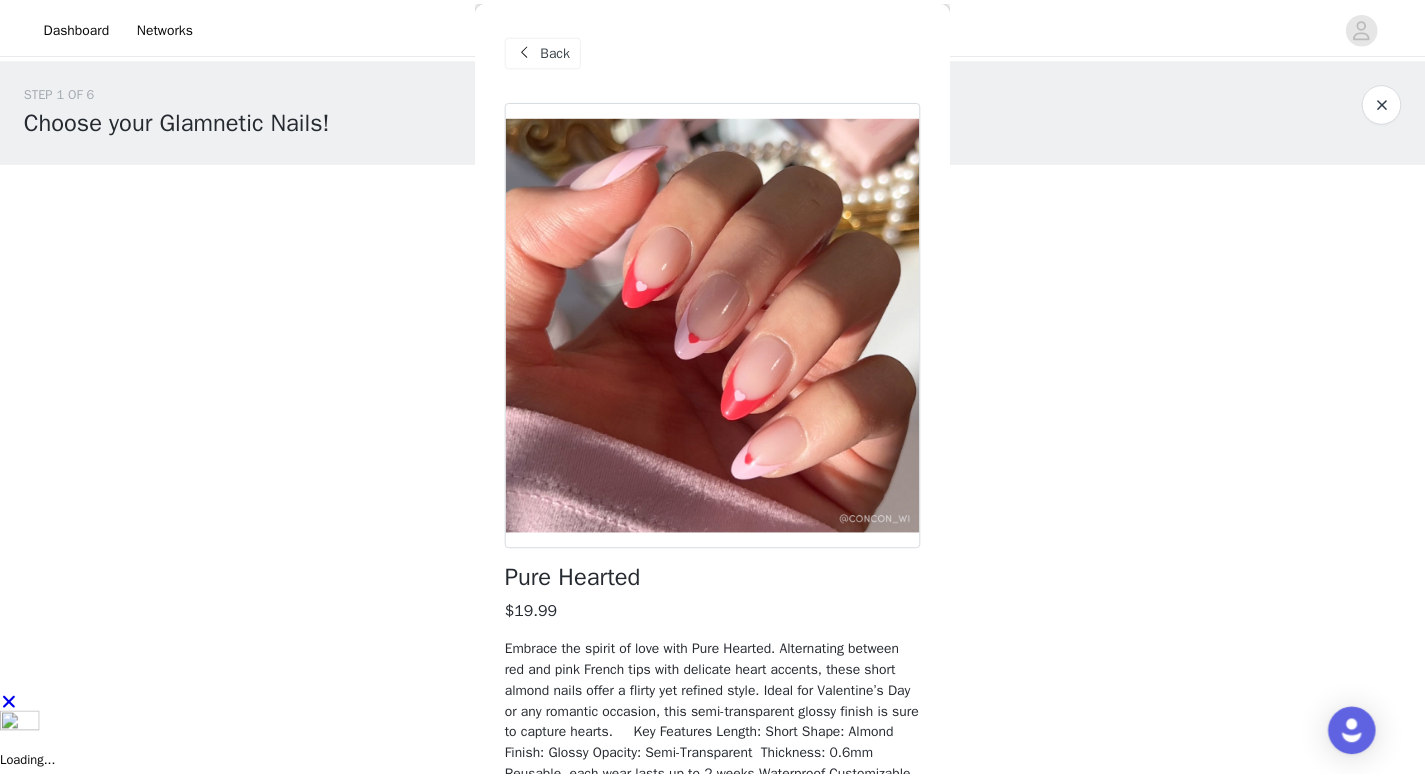 scroll, scrollTop: 136, scrollLeft: 0, axis: vertical 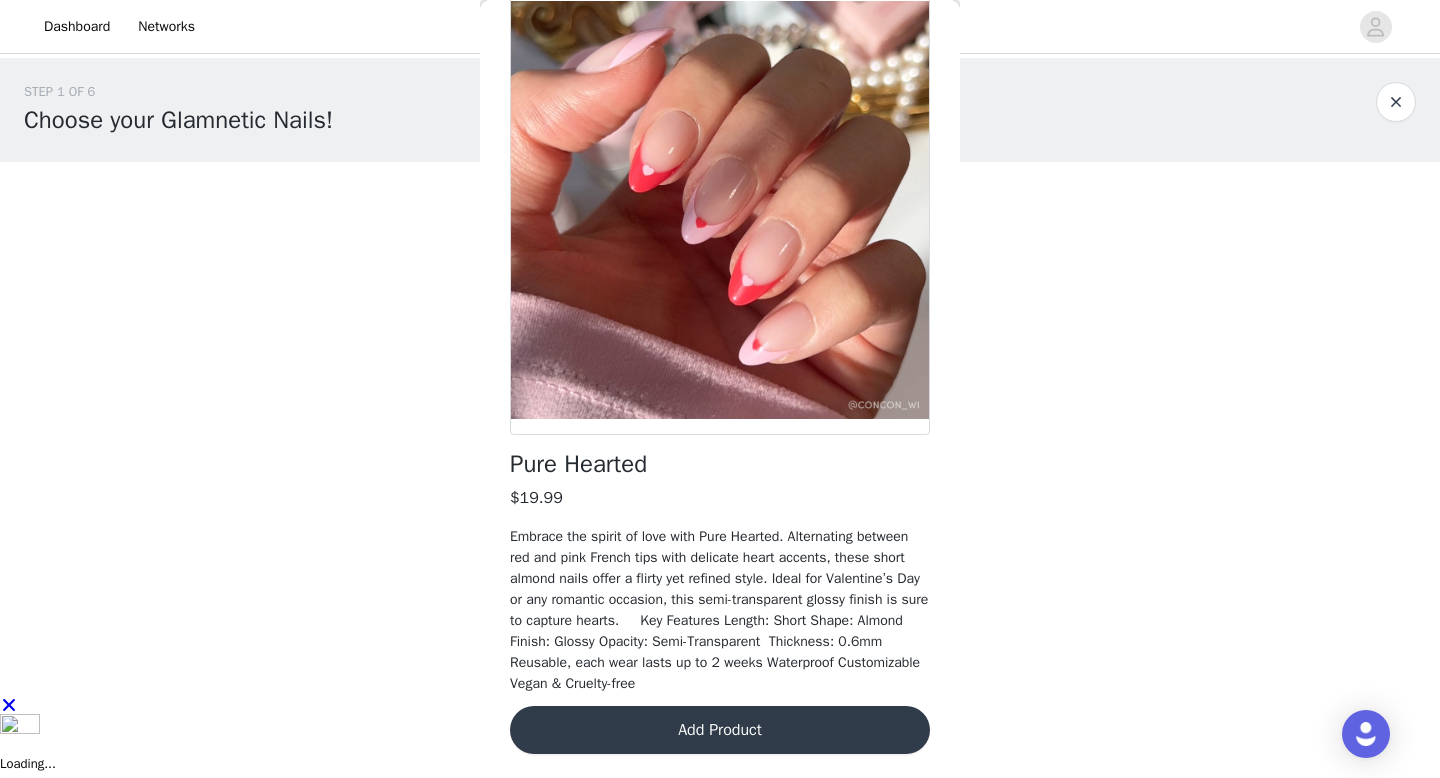 click on "Add Product" at bounding box center (720, 730) 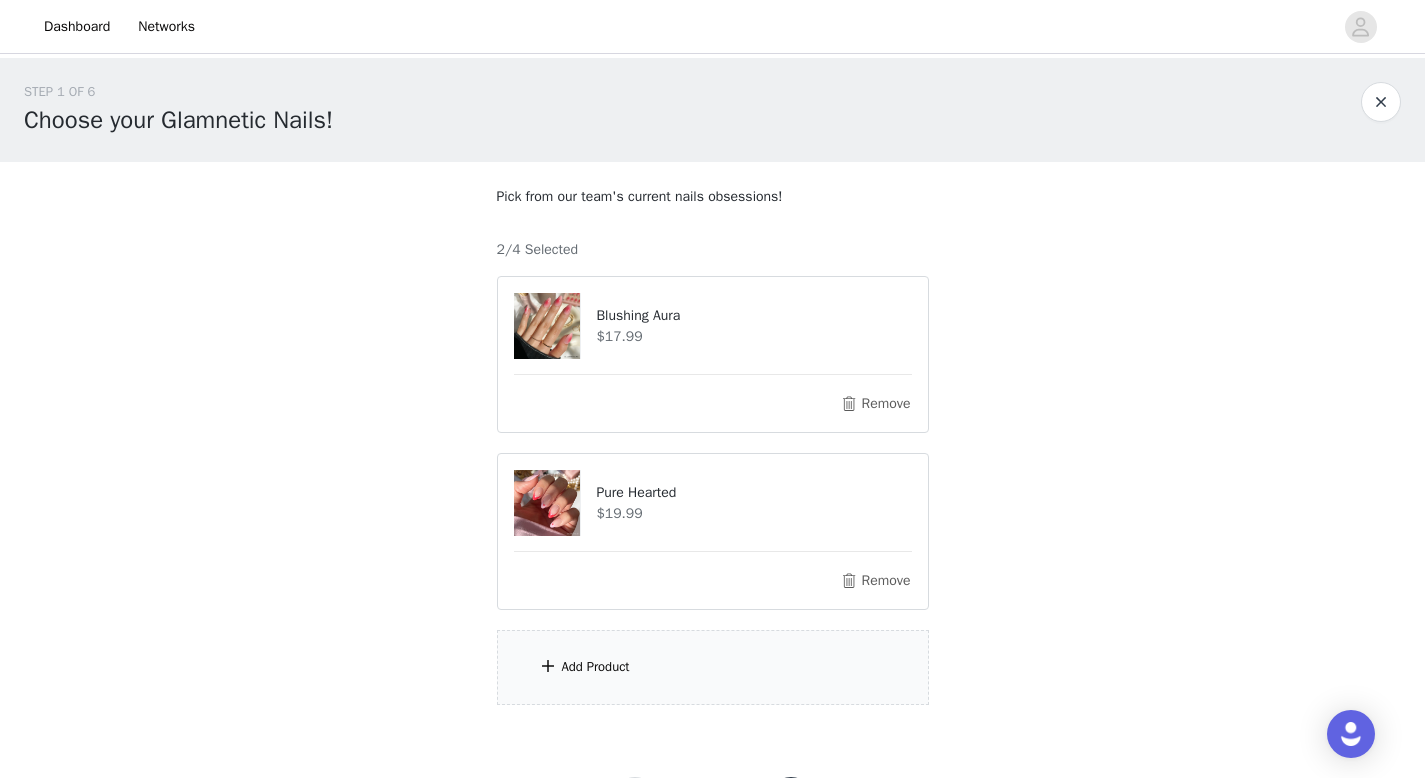click on "Add Product" at bounding box center [713, 667] 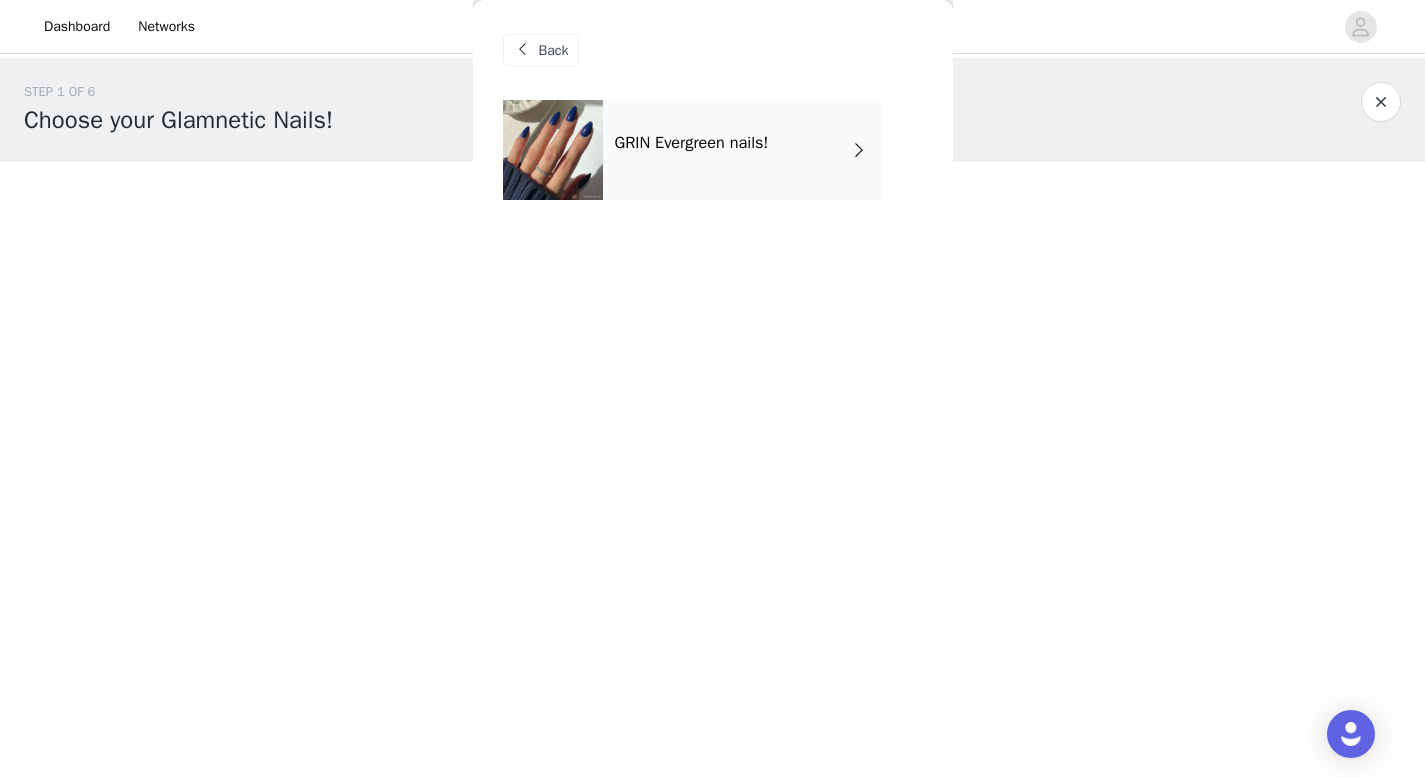 click on "GRIN Evergreen nails!" at bounding box center (742, 150) 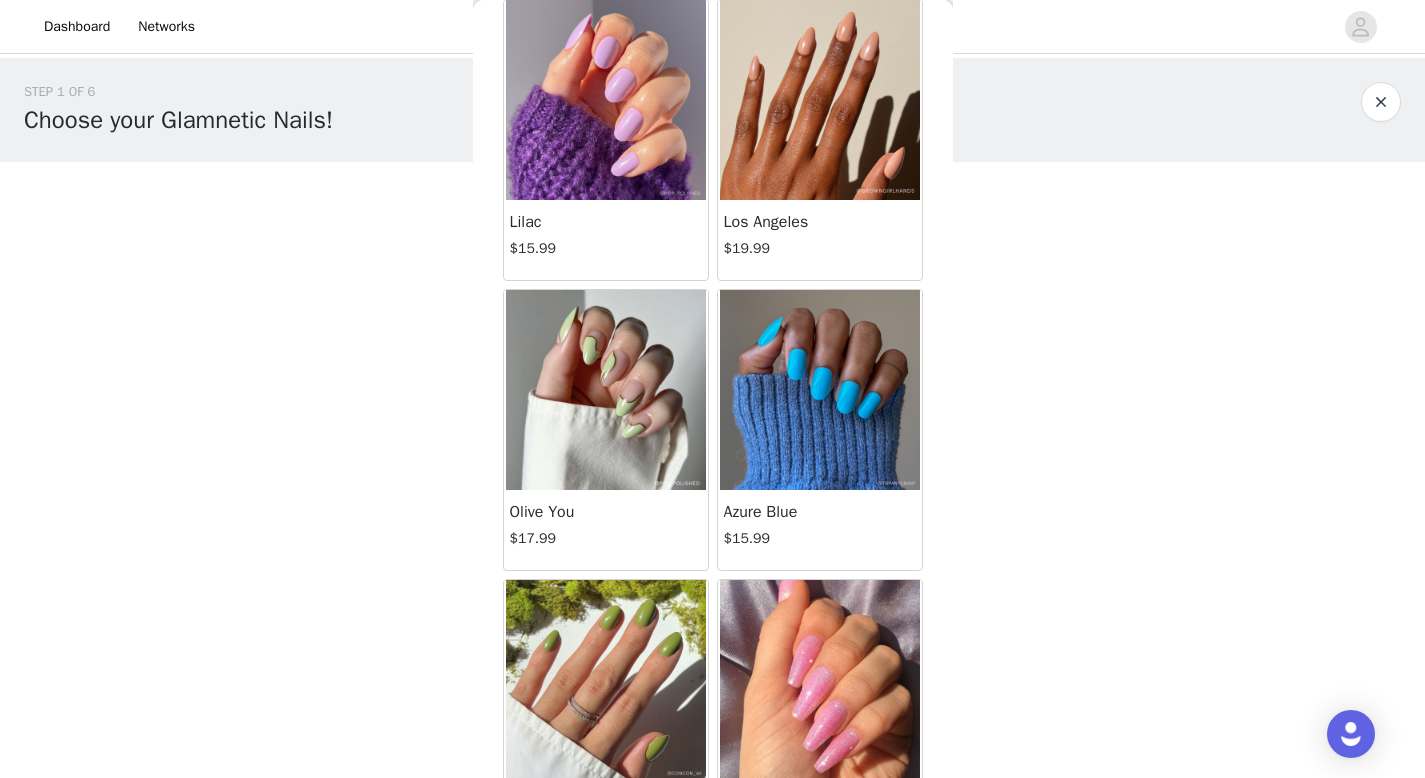 scroll, scrollTop: 1361, scrollLeft: 0, axis: vertical 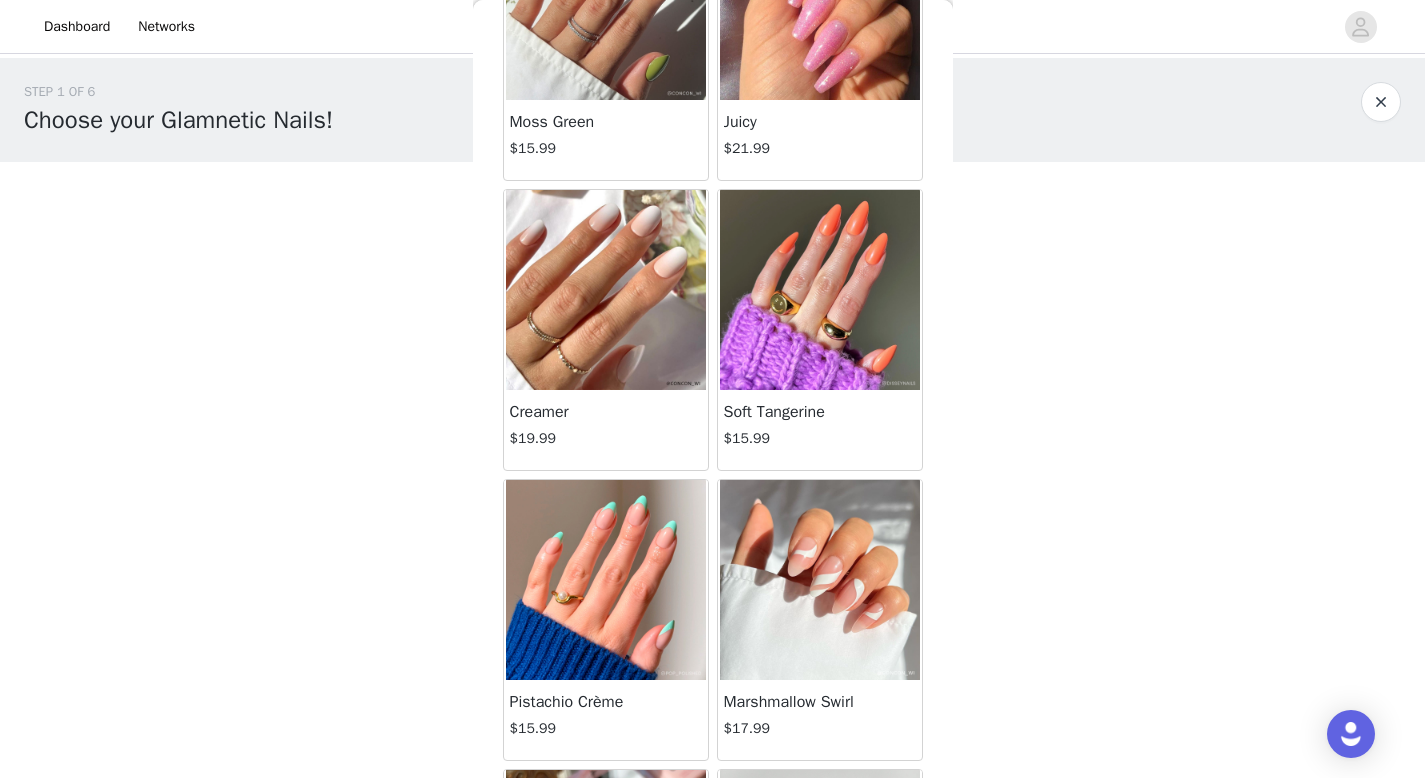 click at bounding box center [820, 580] 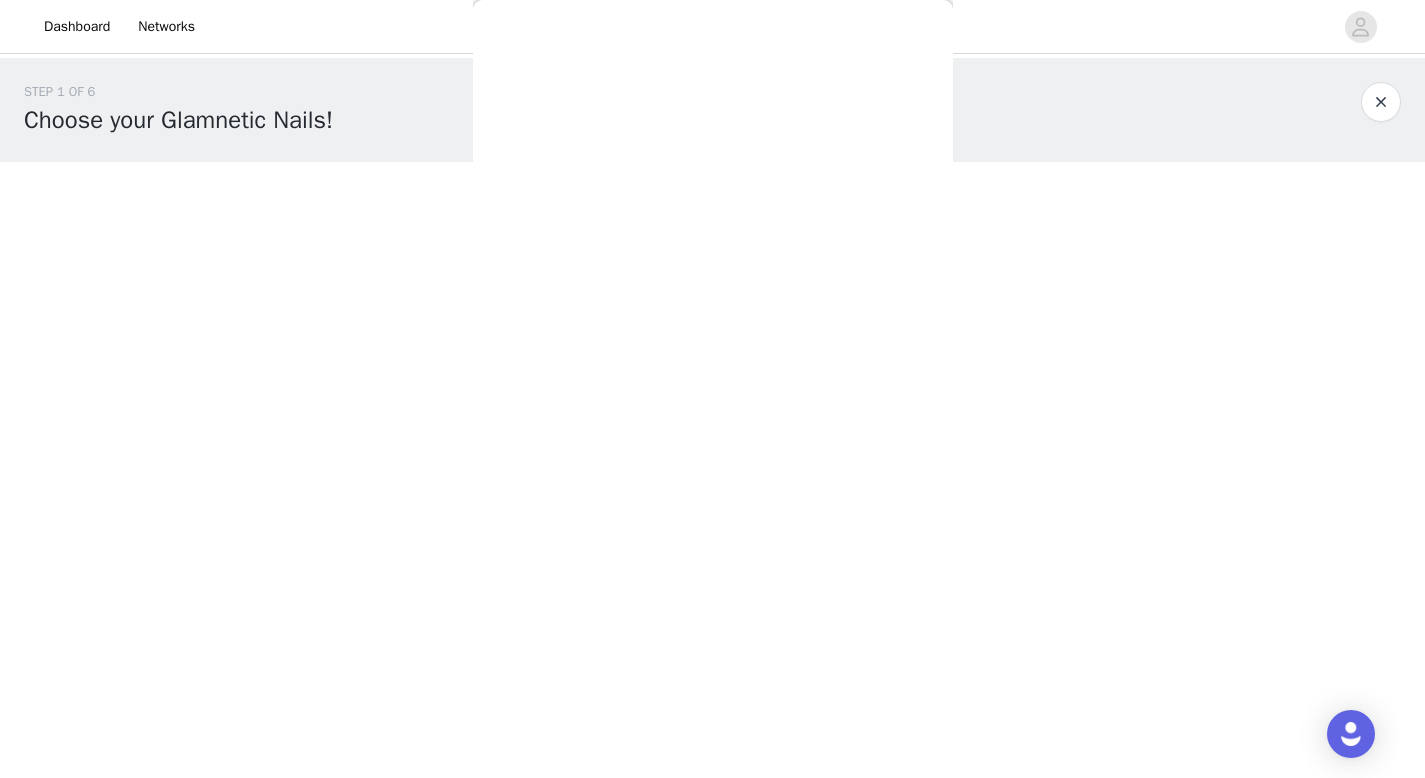 scroll, scrollTop: 0, scrollLeft: 0, axis: both 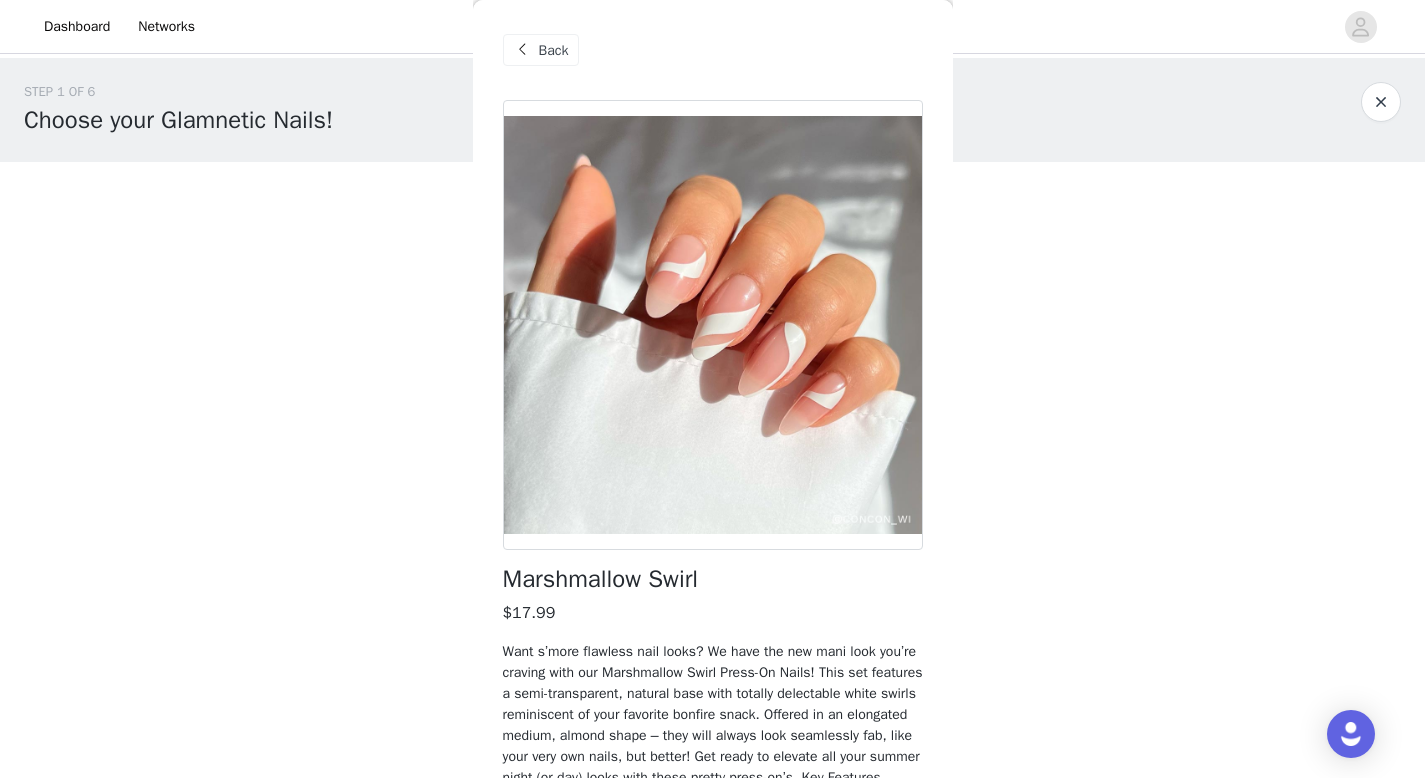 click on "Back     Marshmallow Swirl       $17.99           Want s’more flawless nail looks? We have the new mani look you’re craving with our Marshmallow Swirl Press-On Nails! This set features a semi-transparent, natural base with totally delectable white swirls reminiscent of your favorite bonfire snack. Offered in an elongated medium, almond shape – they will always look seamlessly fab, like your very own nails, but better! Get ready to elevate all your summer night (or day) looks with these pretty press-on’s. Key Features Length: Medium Shape: Almond Vegan and Cruelty Free   Add Product" at bounding box center [713, 389] 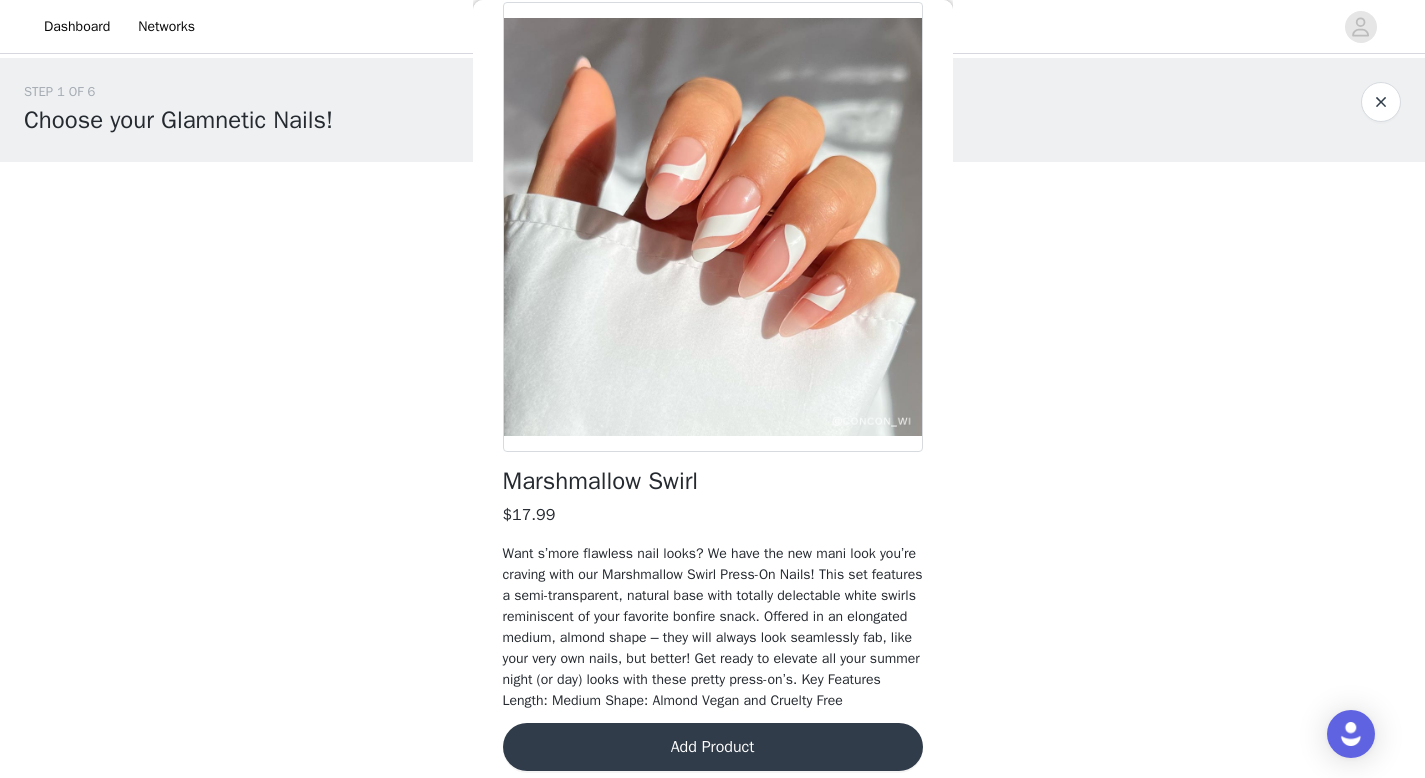 scroll, scrollTop: 136, scrollLeft: 0, axis: vertical 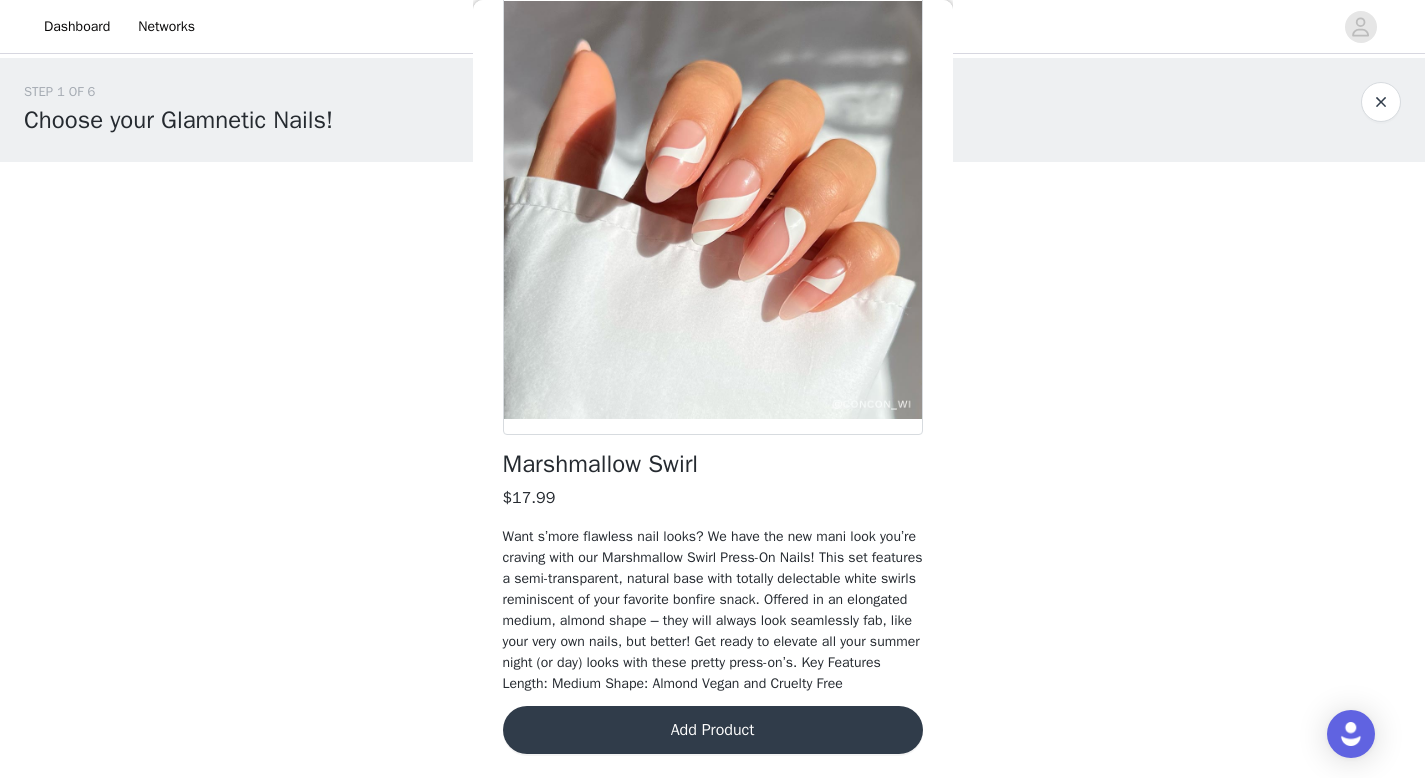 click on "Add Product" at bounding box center (713, 730) 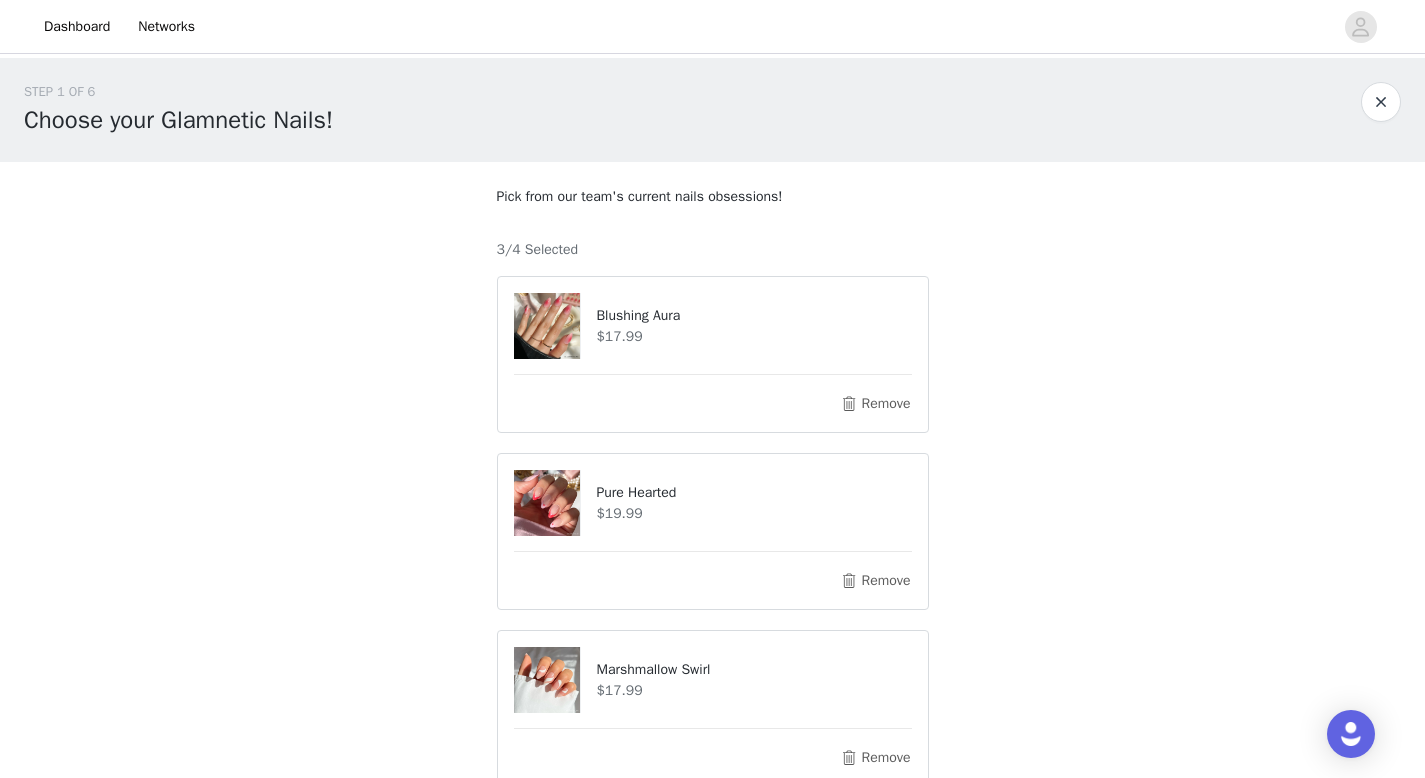 scroll, scrollTop: 271, scrollLeft: 0, axis: vertical 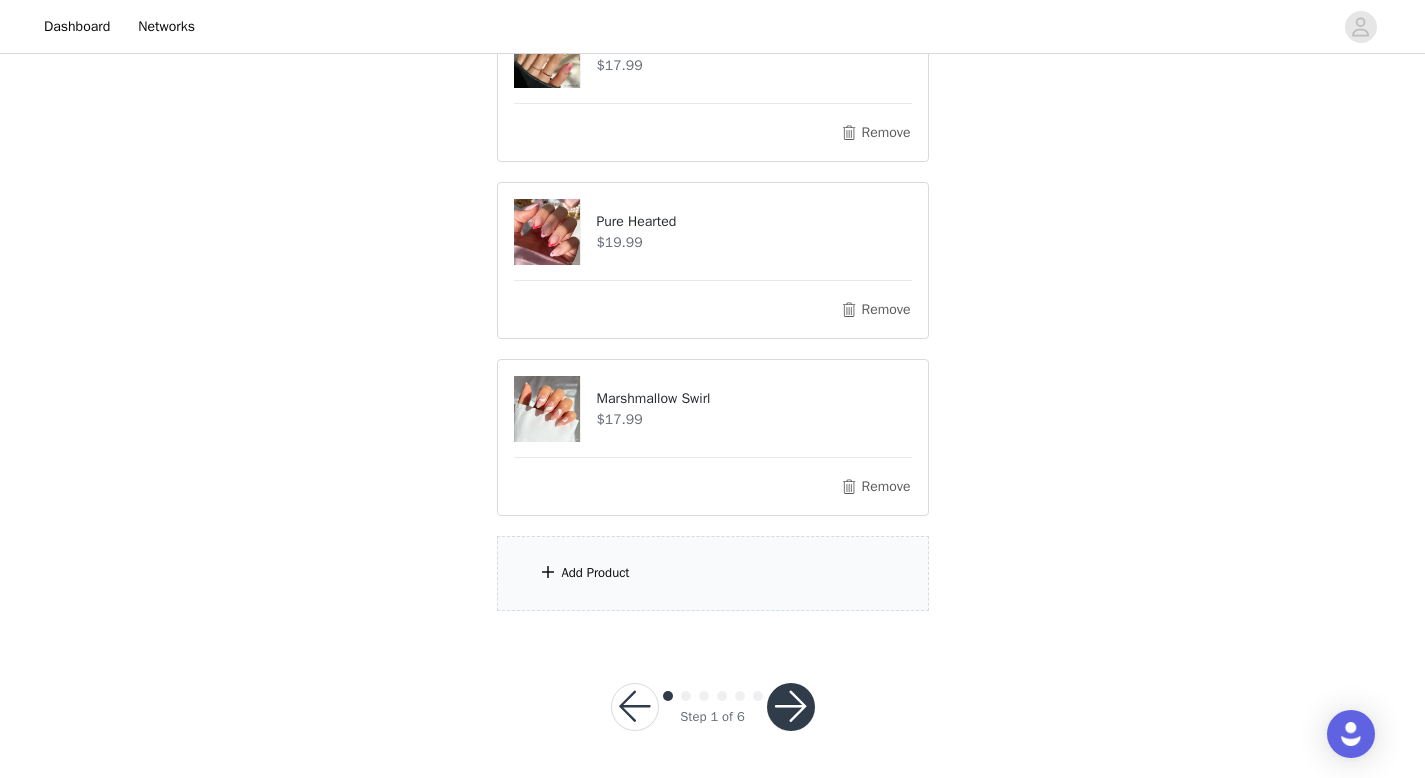 click on "Add Product" at bounding box center [713, 573] 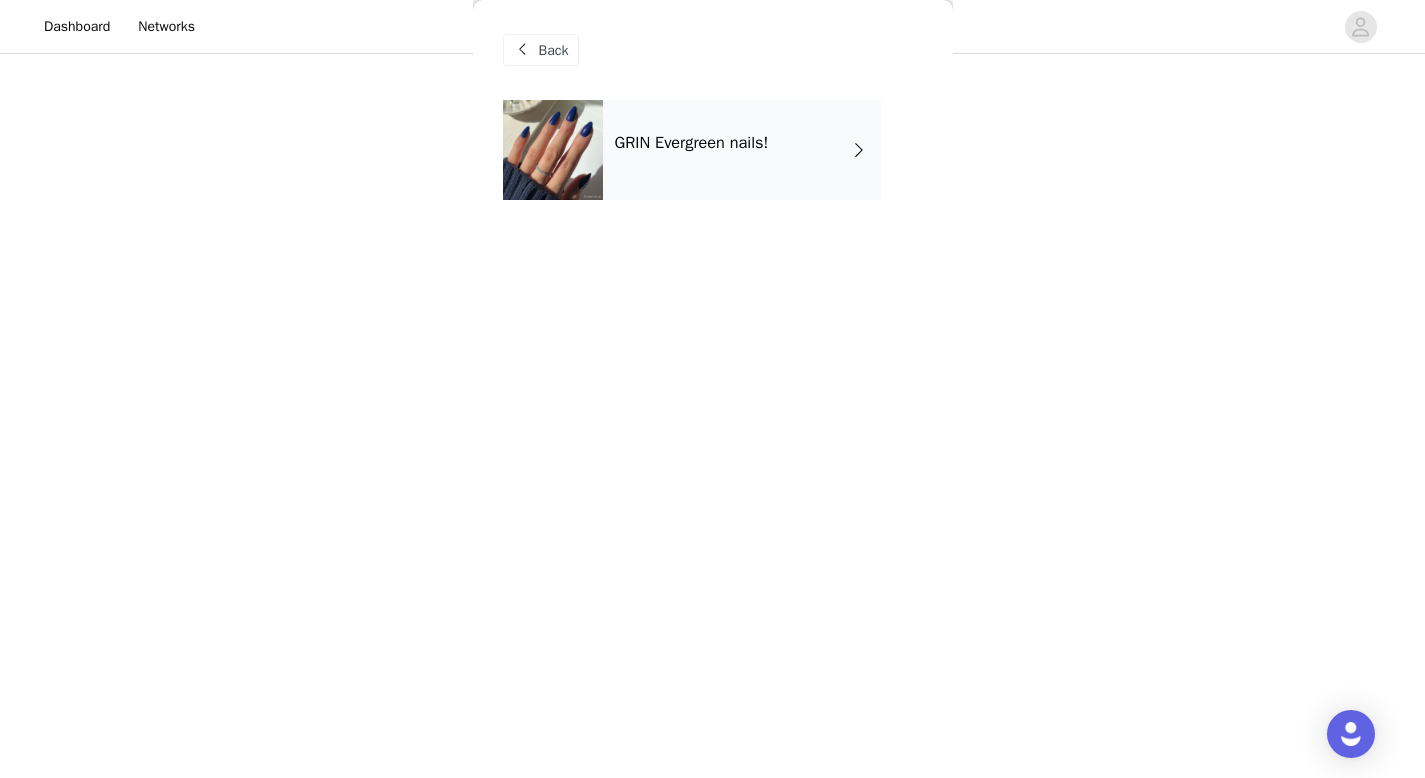 click on "GRIN Evergreen nails!" at bounding box center (742, 150) 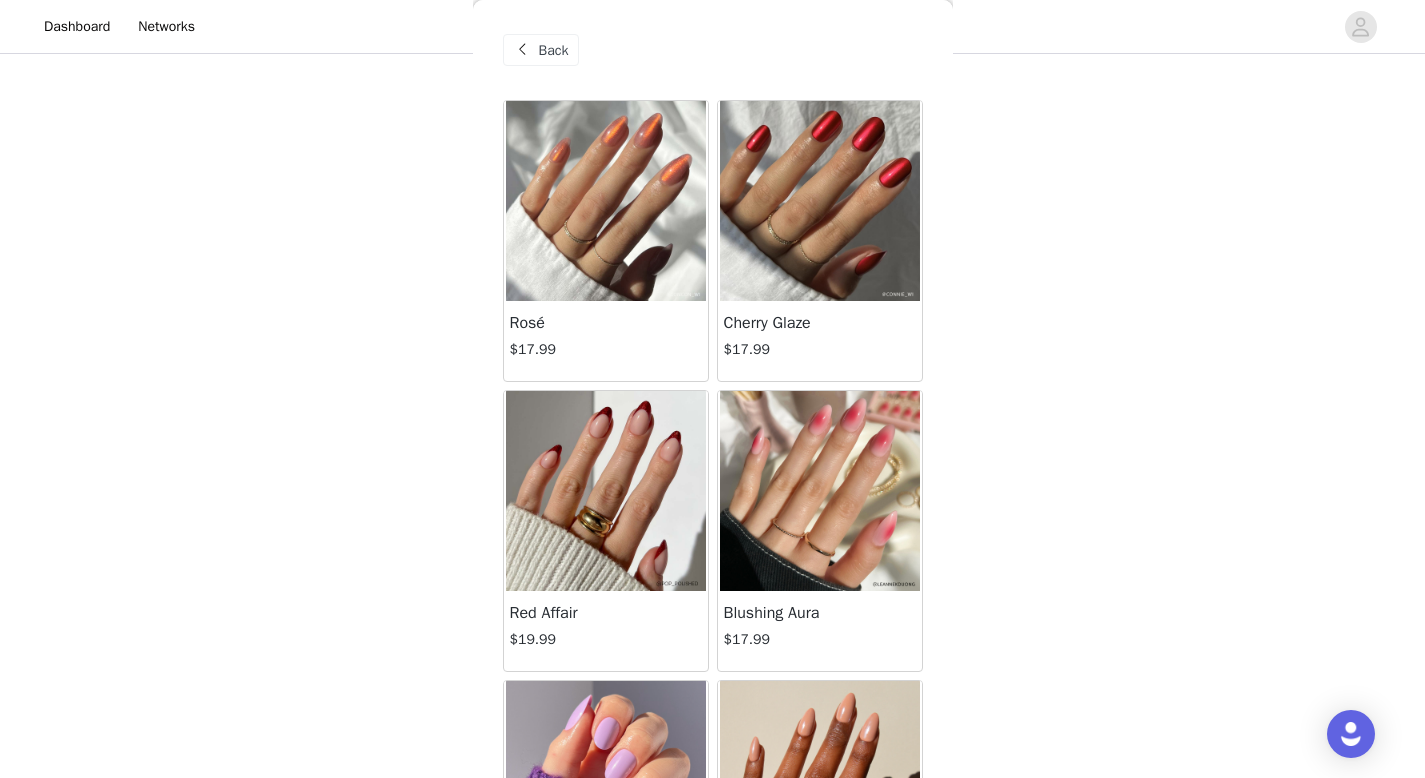 click on "STEP 1 OF 6
Choose your Glamnetic Nails!
Pick from our team's current nails obsessions!       3/4 Selected           Blushing Aura     $17.99             Remove     Pure Hearted     $19.99             Remove     Marshmallow Swirl     $17.99             Remove     Add Product       Back       Rosé   $17.99       Cherry Glaze   $17.99       Red Affair   $19.99       Blushing Aura   $17.99       Lilac   $15.99       Los Angeles   $19.99       Olive You   $17.99       Azure Blue   $15.99       Moss Green   $15.99       Juicy   $21.99       Creamer   $19.99       Soft Tangerine   $15.99       Pistachio Crème   $15.99       Marshmallow Swirl   $17.99       Pure Hearted   $19.99       Lovers Blush   $19.99       Light Sage   $15.99       Siren   $17.99       Moonlight   $17.99       Tutti Frutti   $19.99     Load More" at bounding box center [712, 211] 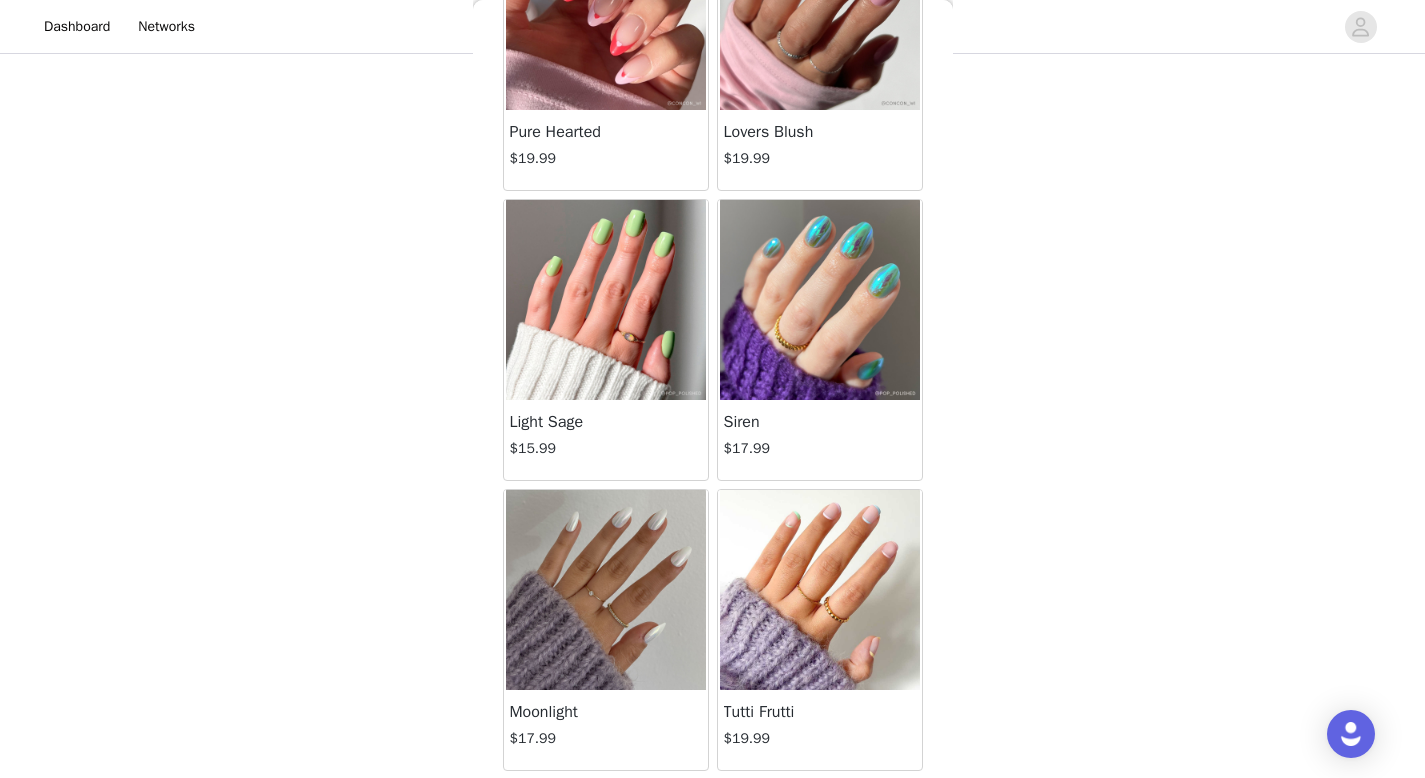 scroll, scrollTop: 2282, scrollLeft: 0, axis: vertical 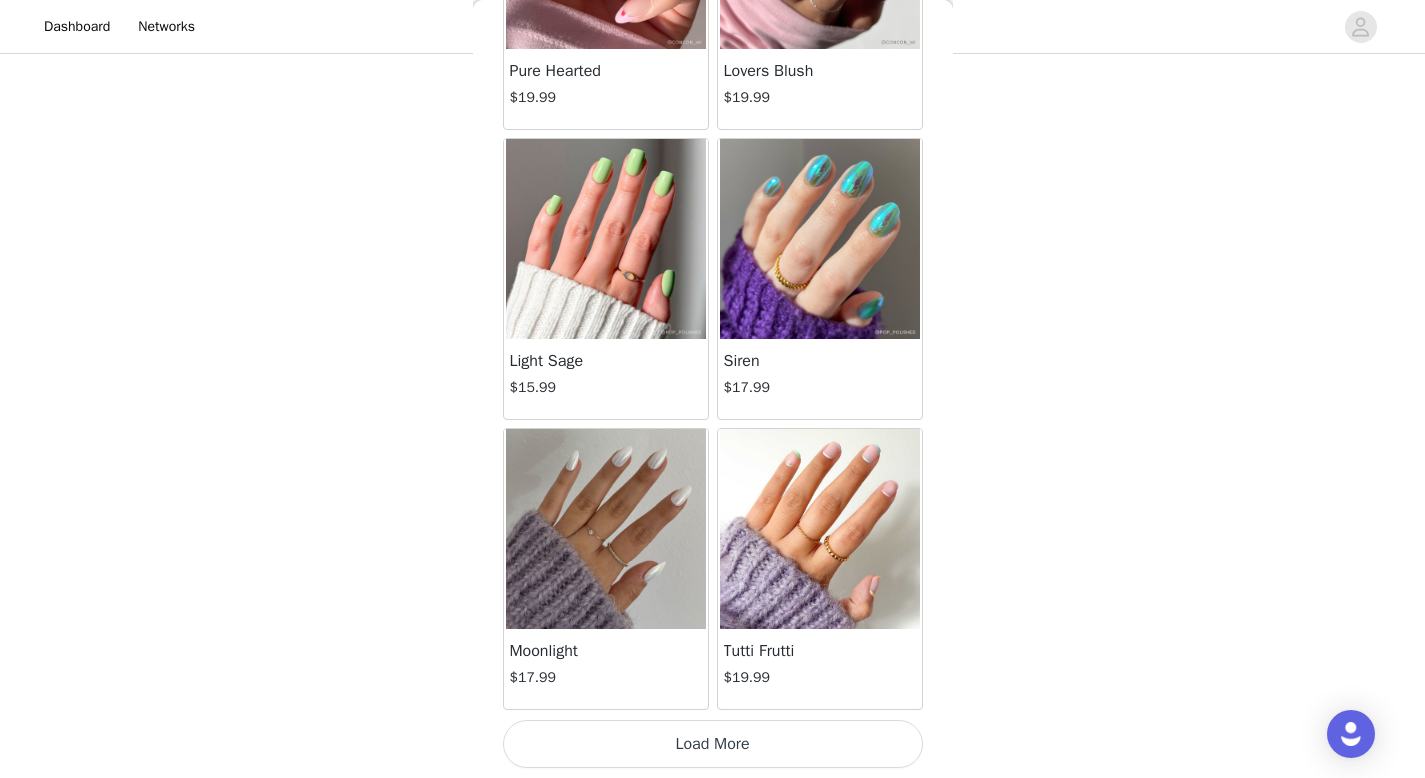 click at bounding box center [606, 529] 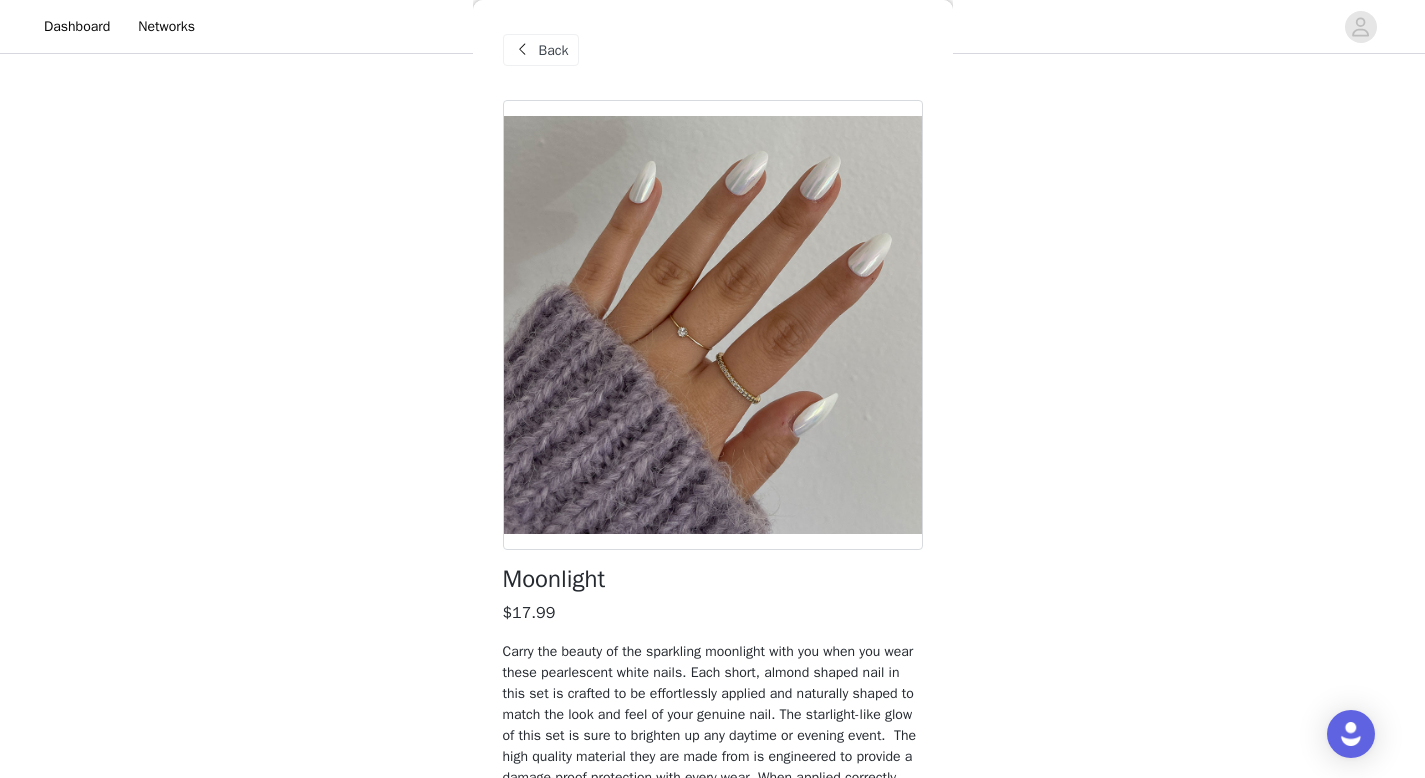 scroll, scrollTop: 178, scrollLeft: 0, axis: vertical 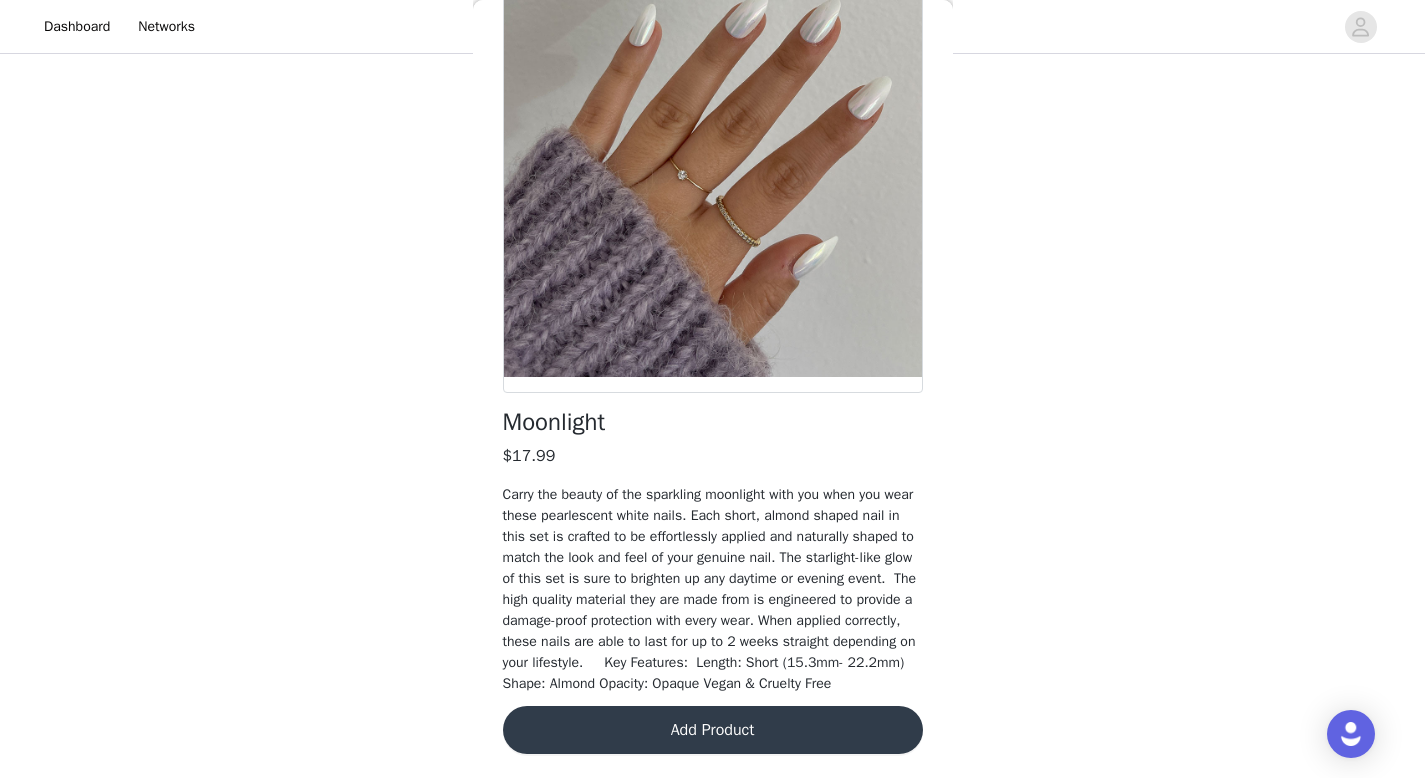 click on "Add Product" at bounding box center (713, 730) 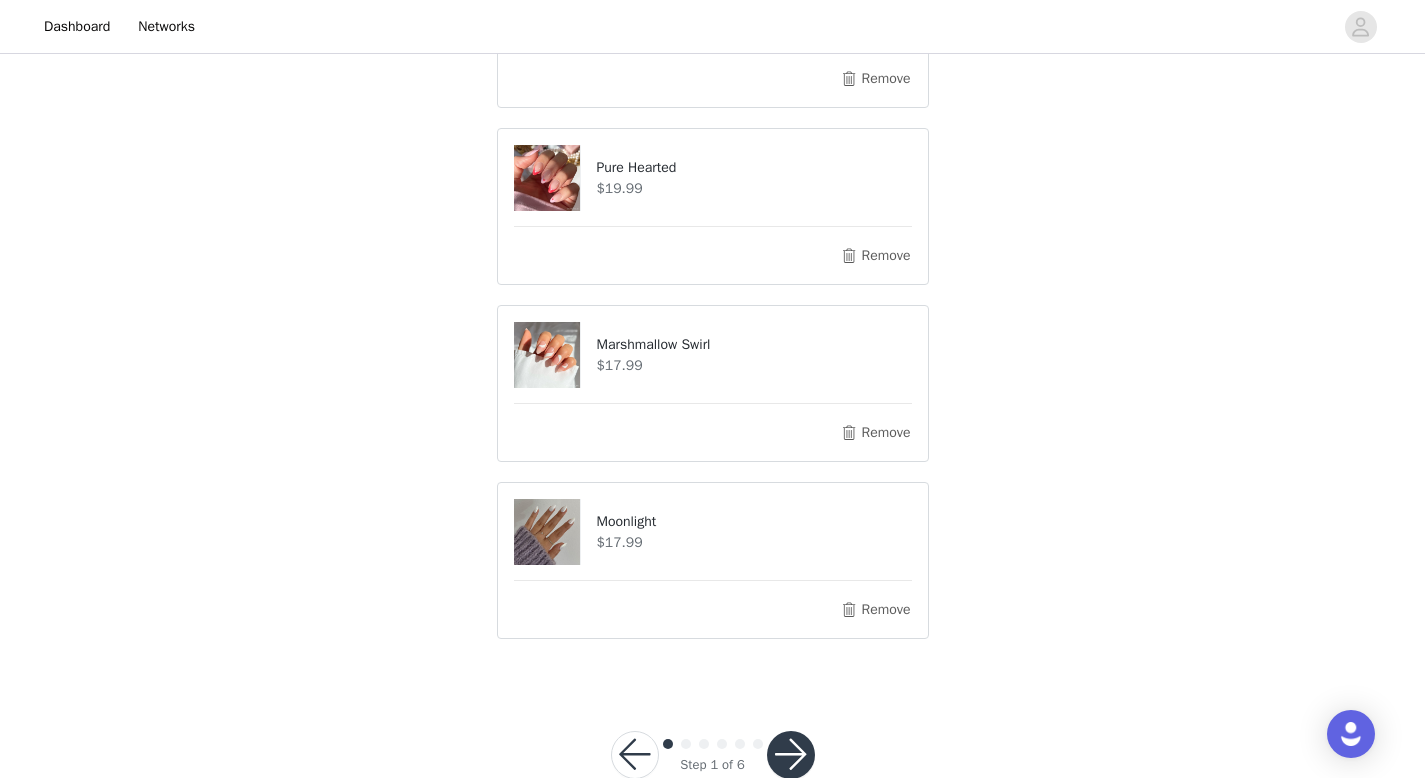 click at bounding box center (791, 755) 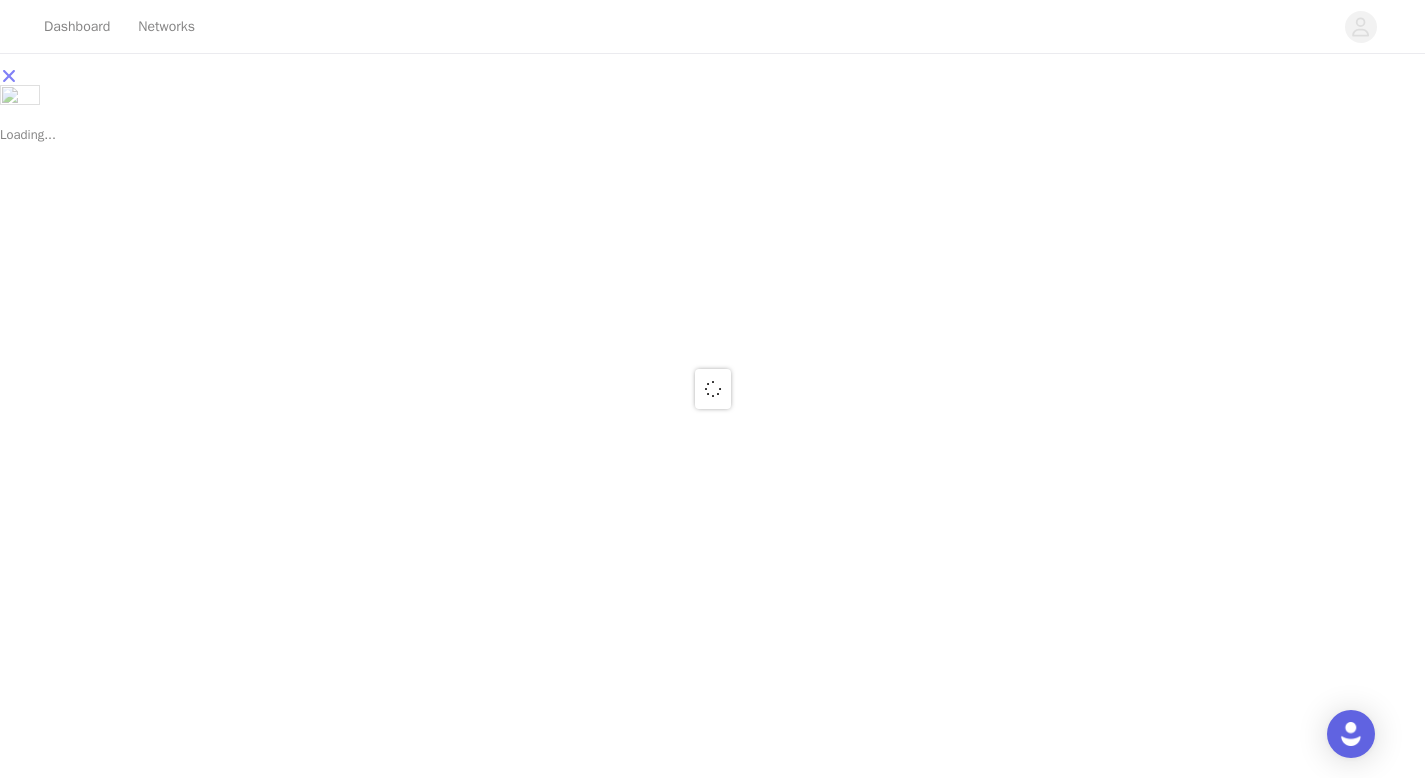 scroll, scrollTop: 0, scrollLeft: 0, axis: both 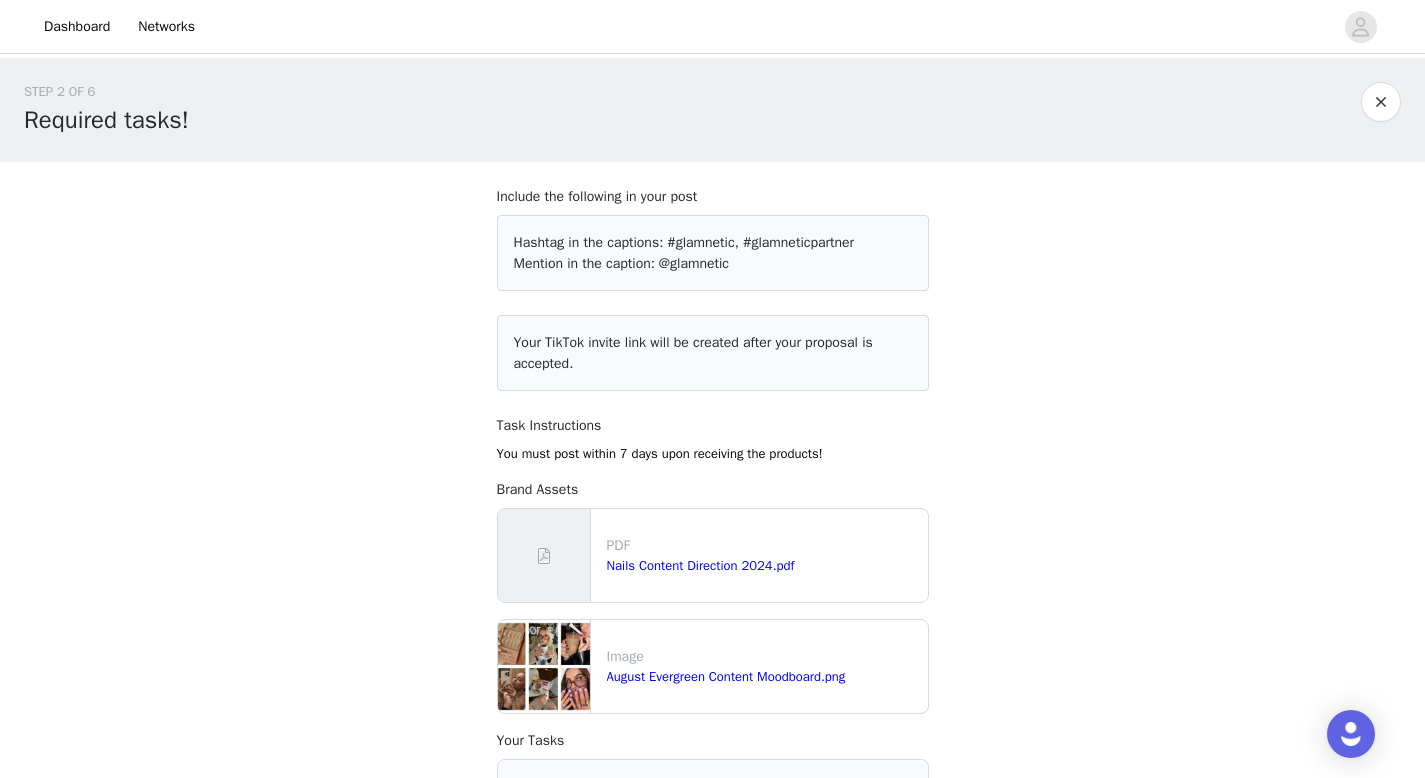click on "Dashboard Networks
STEP 2 OF 6
Required tasks!
Include the following in your post    Hashtag in the captions:    #glamnetic, #glamneticpartner    Mention in the caption:    @glamnetic
Your TikTok invite link will be created after your proposal is accepted.
Task Instructions   You must post within 7 days upon receiving the products!   Brand Assets     PDF   Nails Content Direction 2024.pdf           Image   August Evergreen Content Moodboard.png           Your Tasks     IG Post     Instagram Post     0/1 complete     * Minimum of 1 static post is due before the end of the month! We’re prioritizing face-forward content—not just nail close-ups. Whether it’s a mirror pic, selfie, or GRWM moment, we want to see the full effect. You can also include a few photos where your face is visible, along with the product boxes. Your nails are the statement, but you’re the moment. 💅📸" at bounding box center (712, 389) 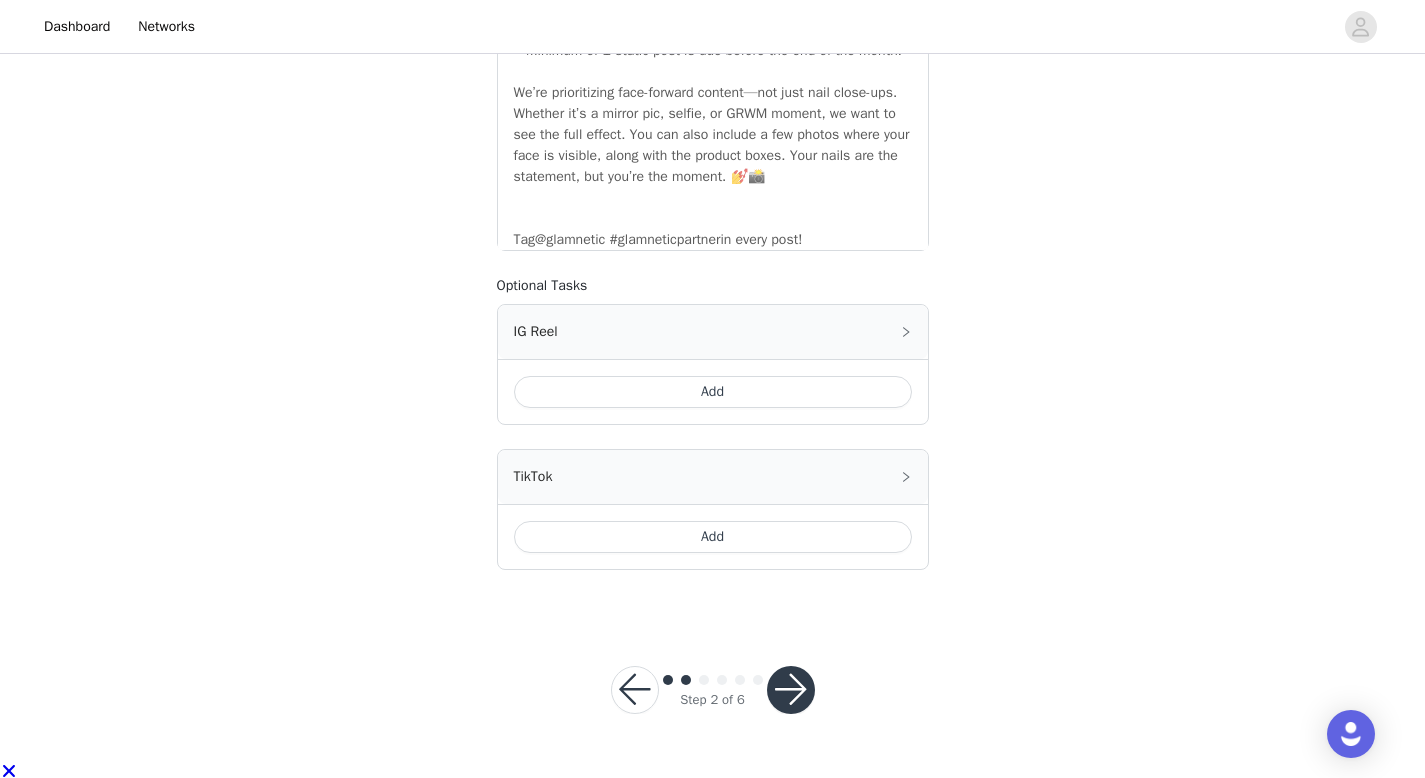 scroll, scrollTop: 854, scrollLeft: 0, axis: vertical 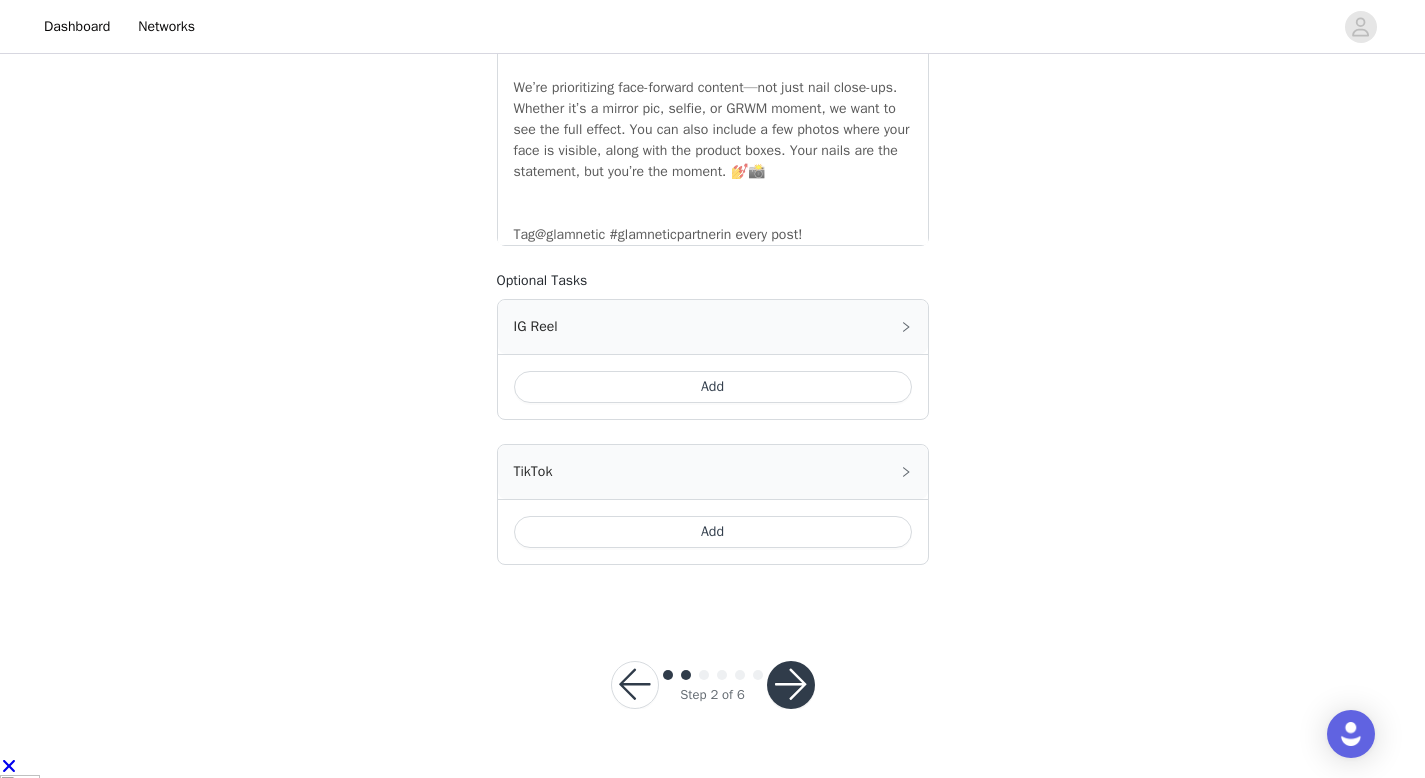 click at bounding box center [791, 685] 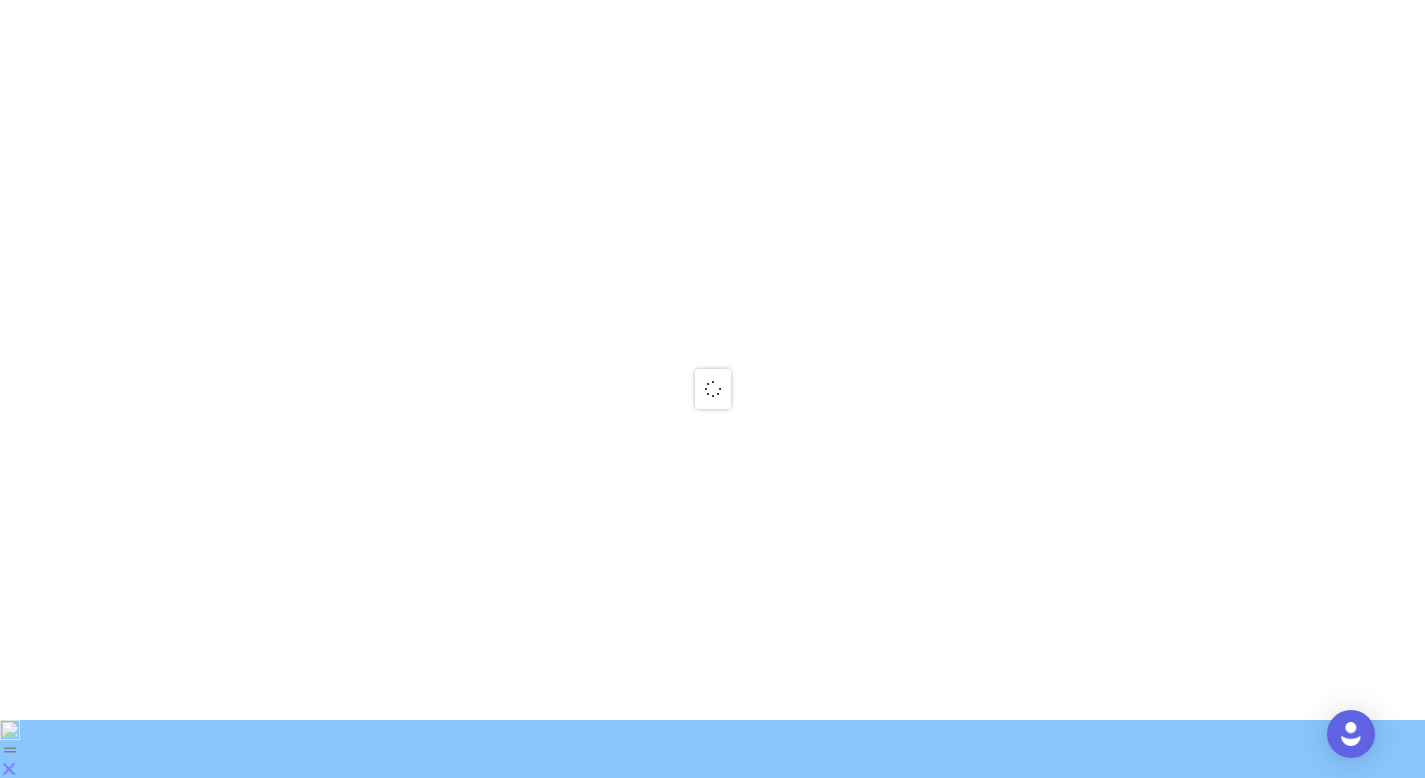scroll, scrollTop: 0, scrollLeft: 0, axis: both 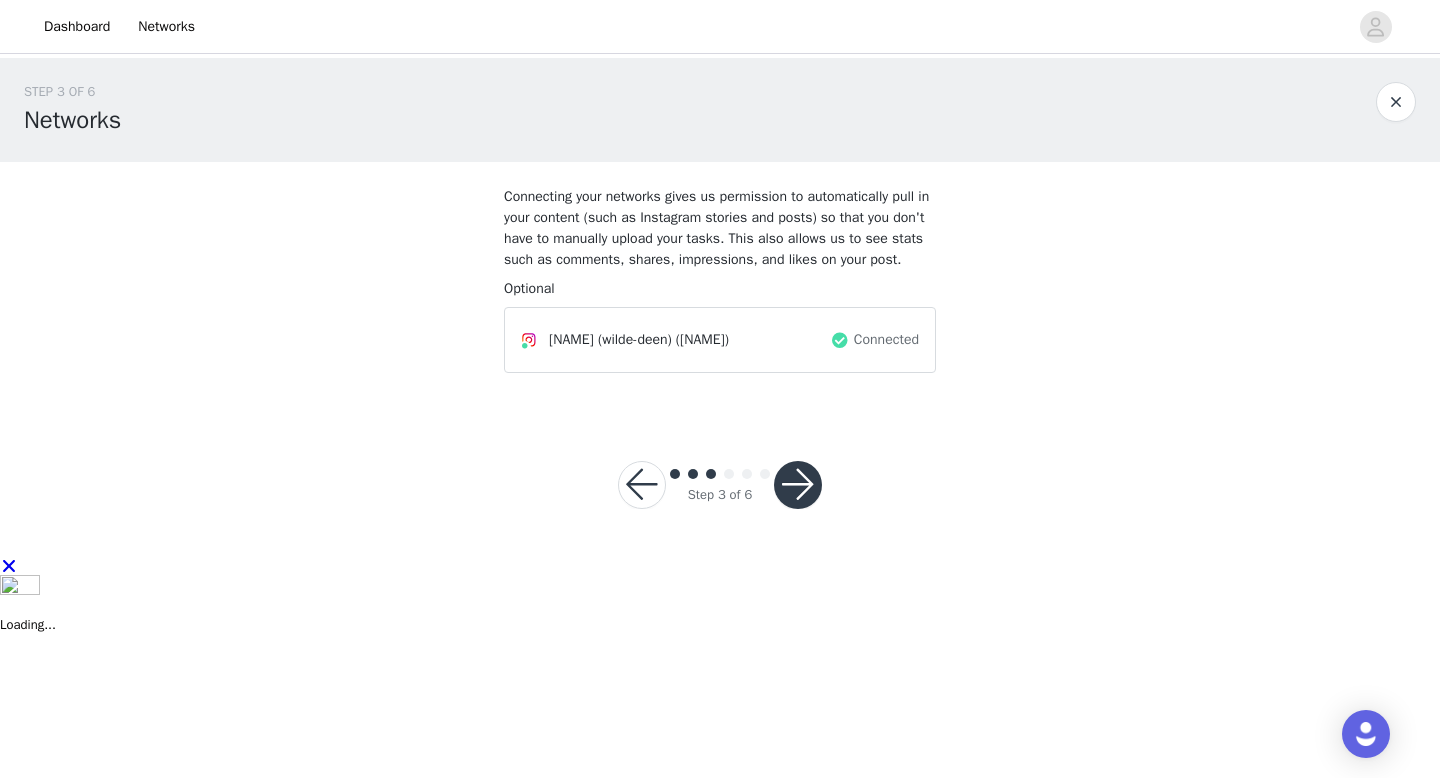 click at bounding box center [798, 485] 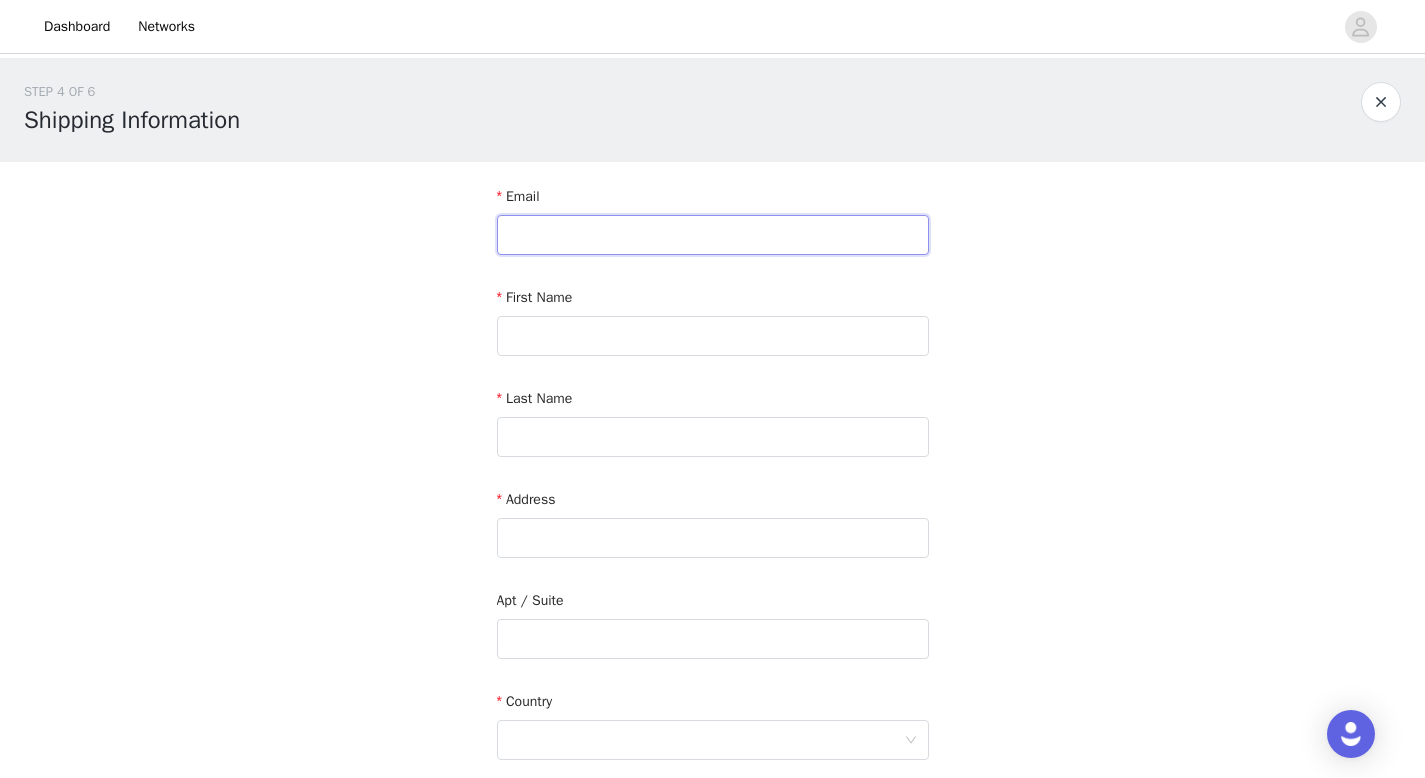 click at bounding box center [713, 235] 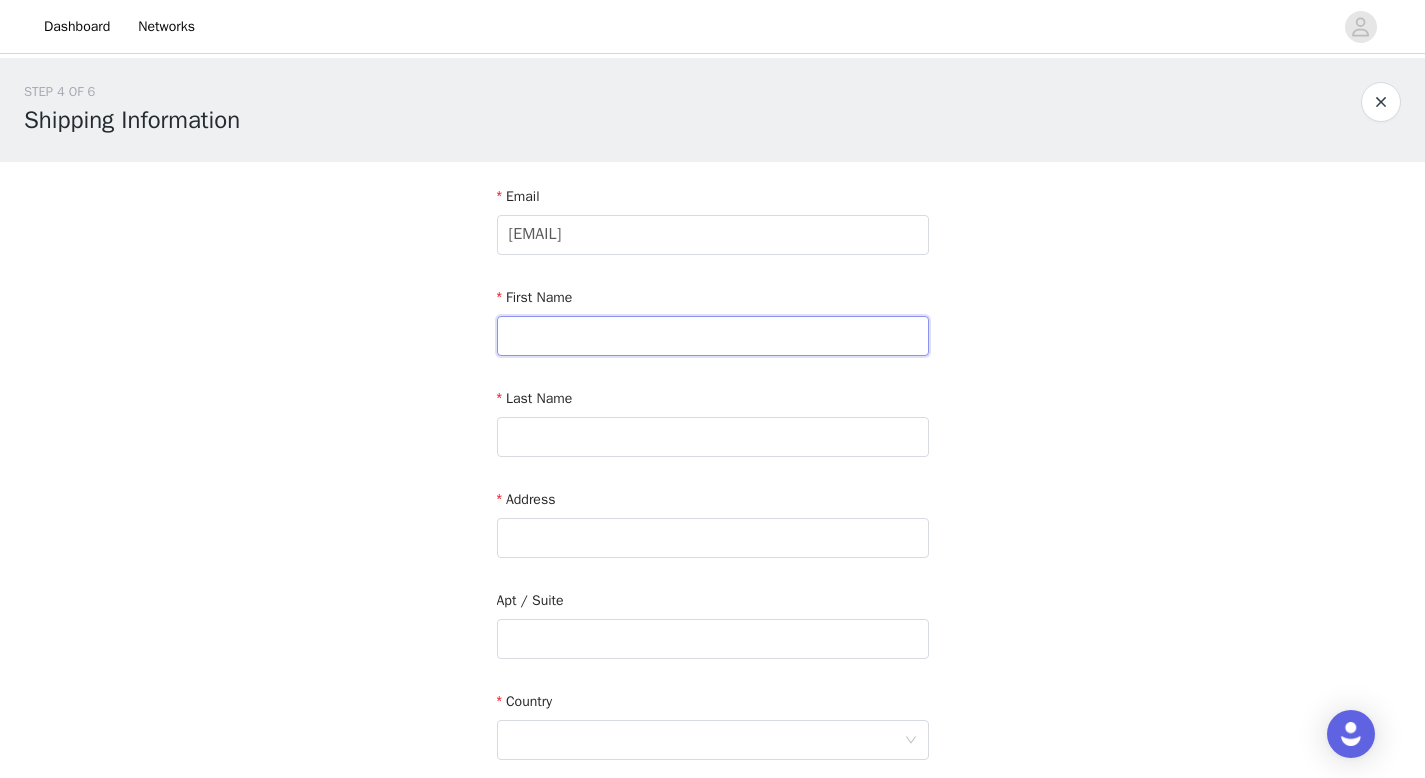 type on "[NAME]" 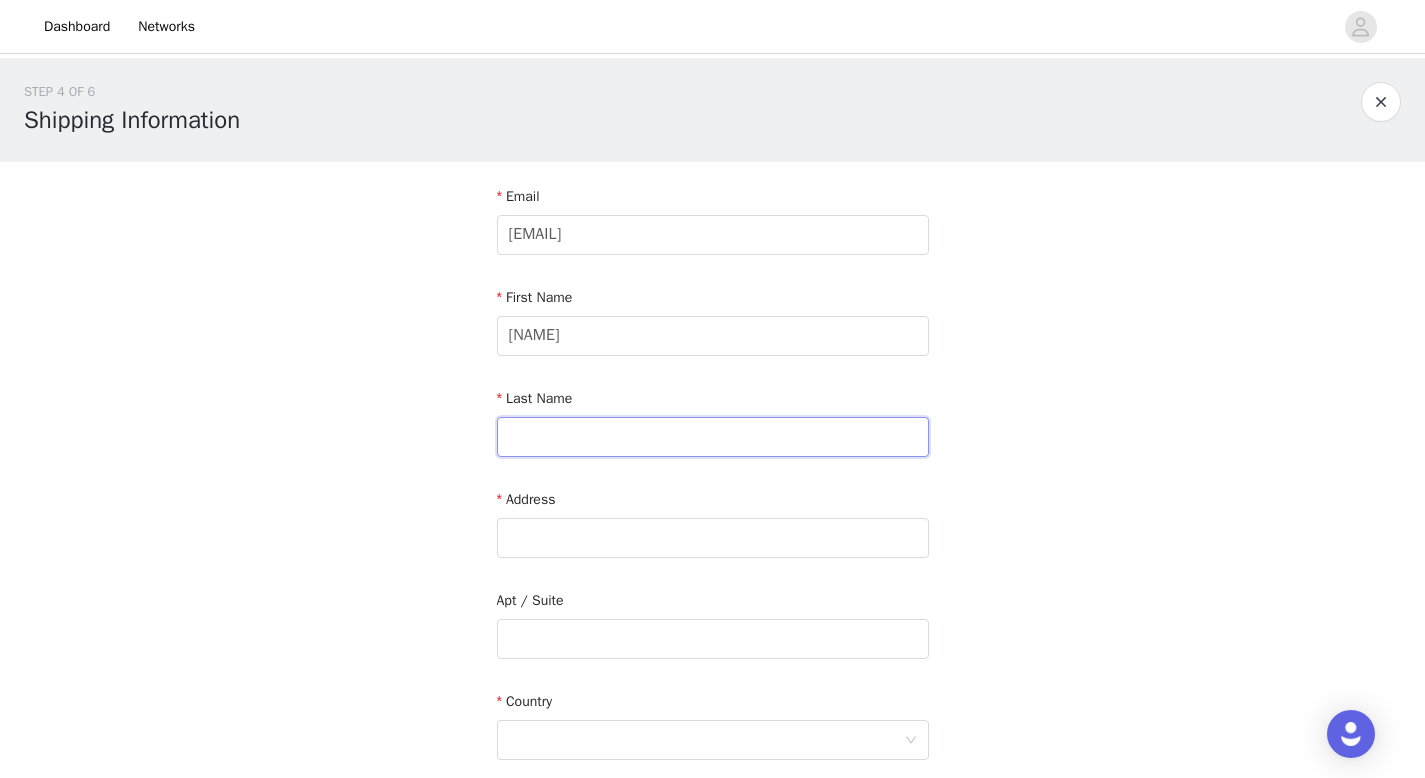 type on "[NAME]" 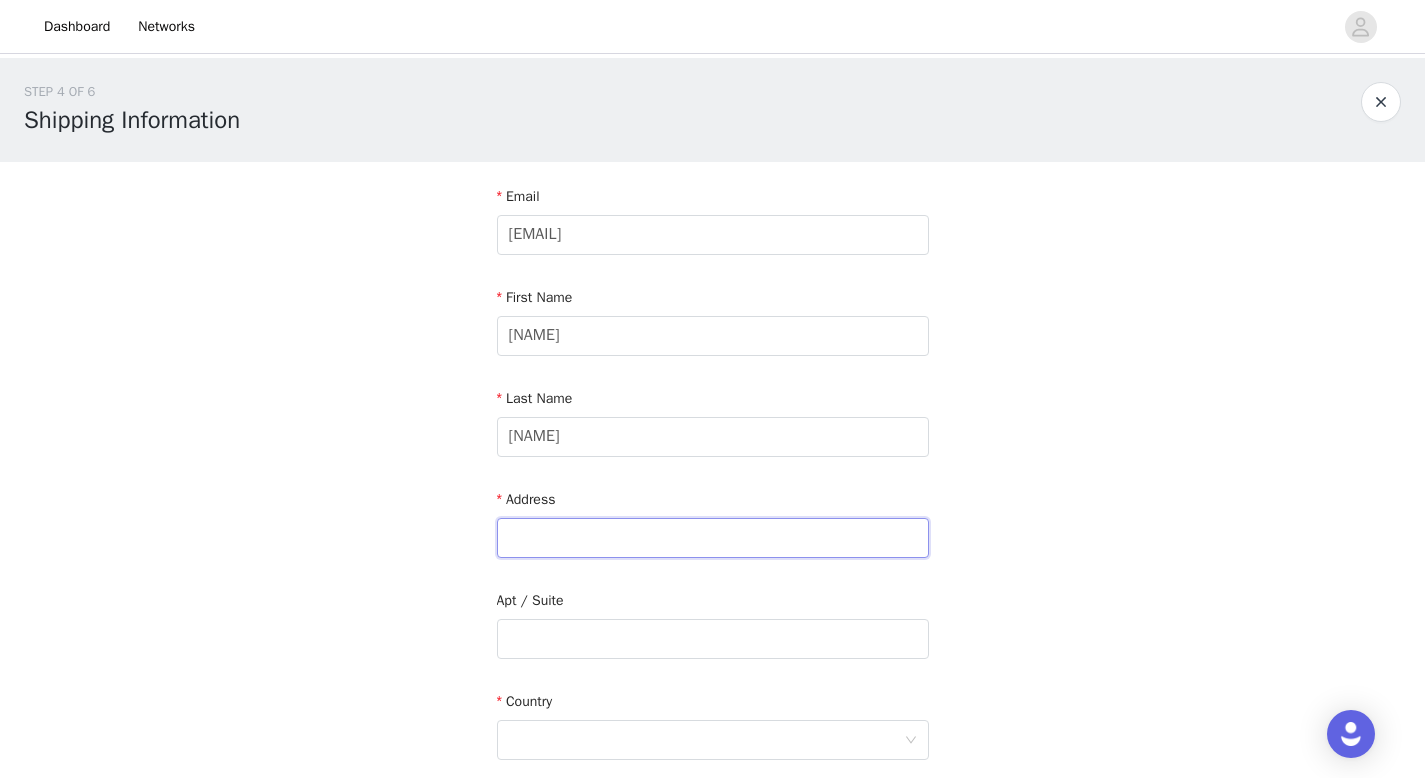 type on "[NUMBER] [STREET]" 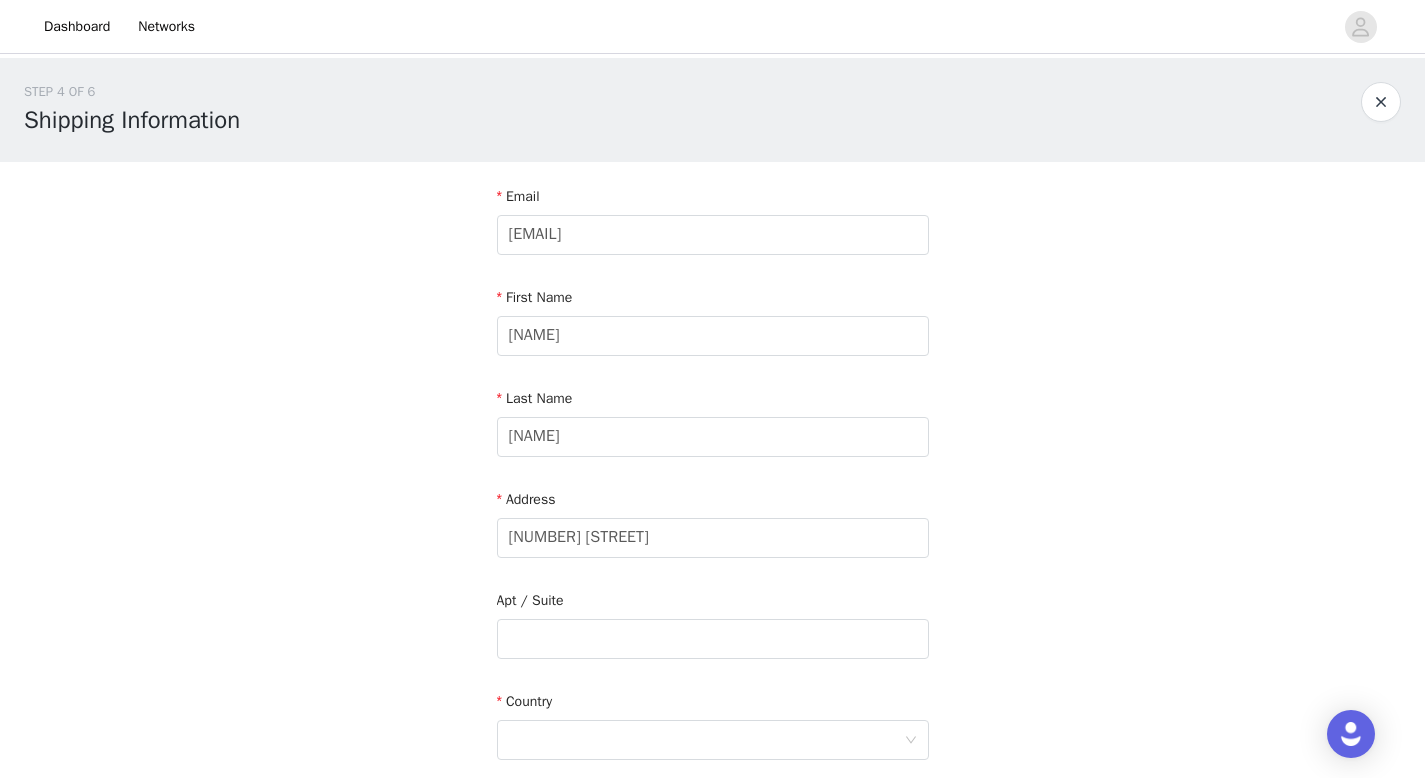 type on "[CITY]" 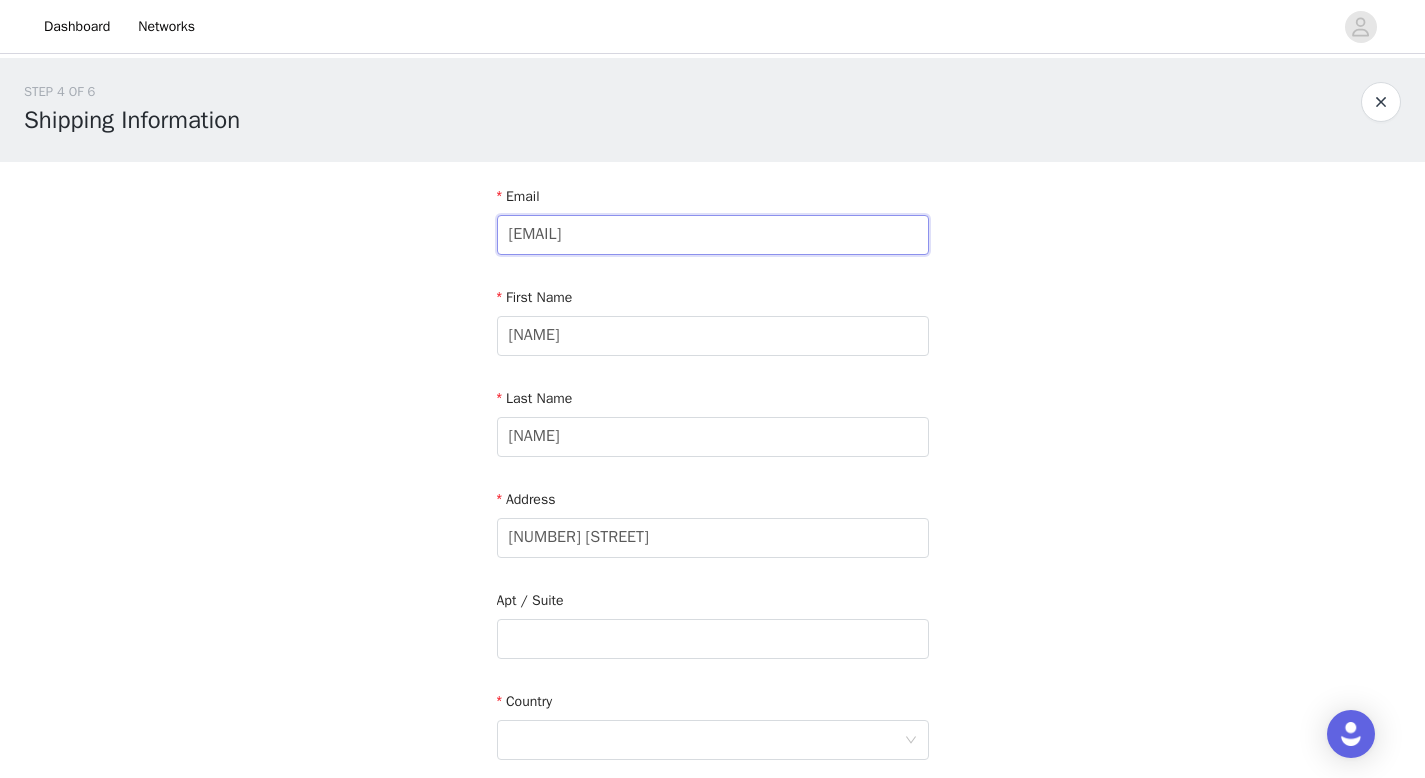 scroll, scrollTop: 484, scrollLeft: 0, axis: vertical 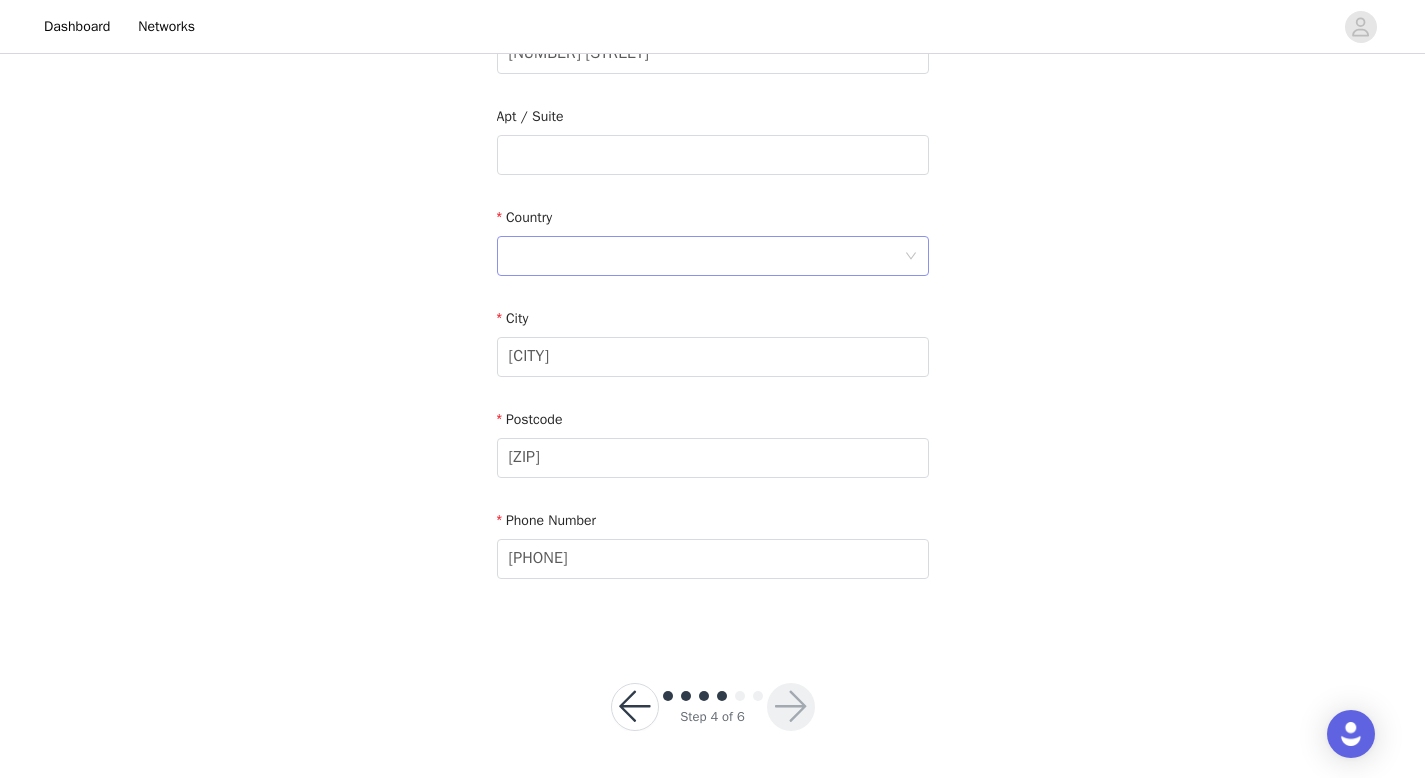 click at bounding box center (706, 256) 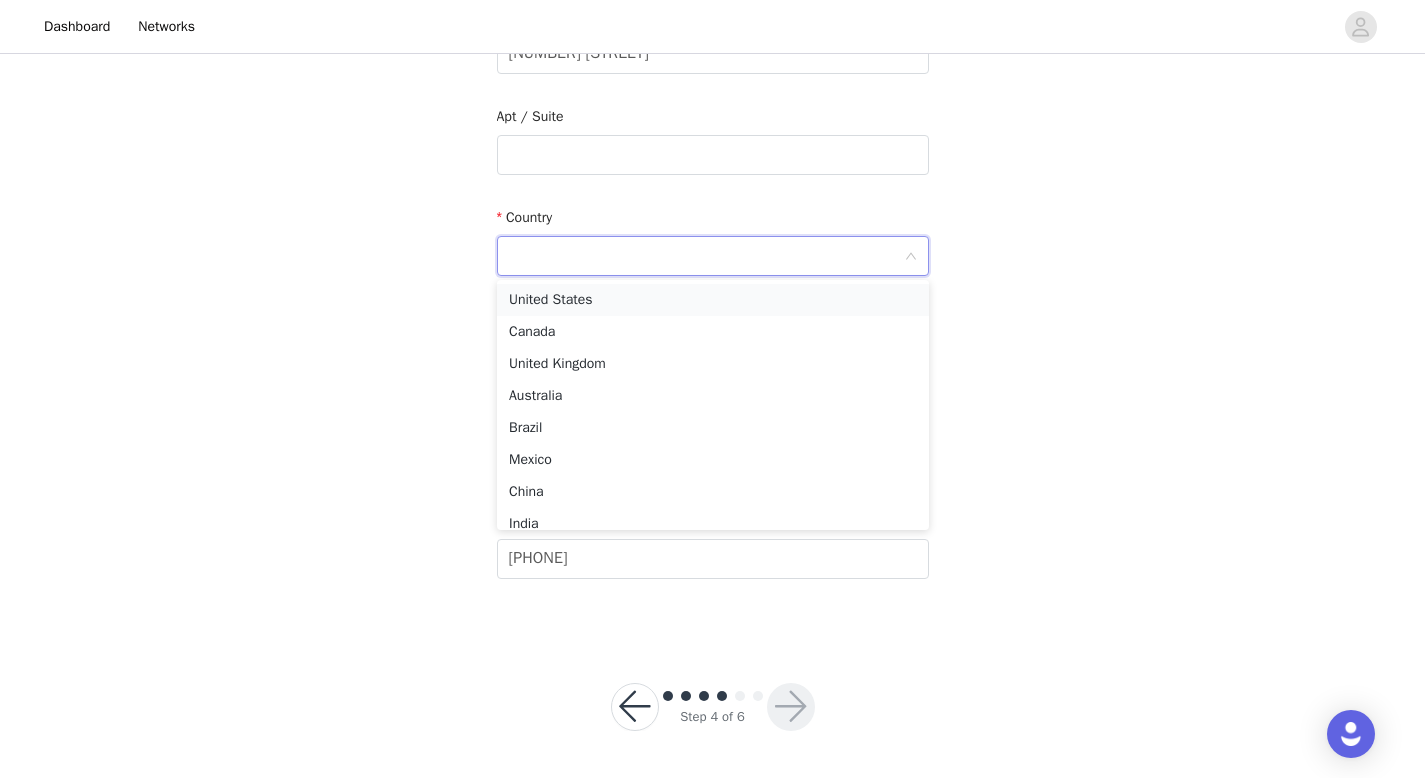 click on "United States" at bounding box center [713, 300] 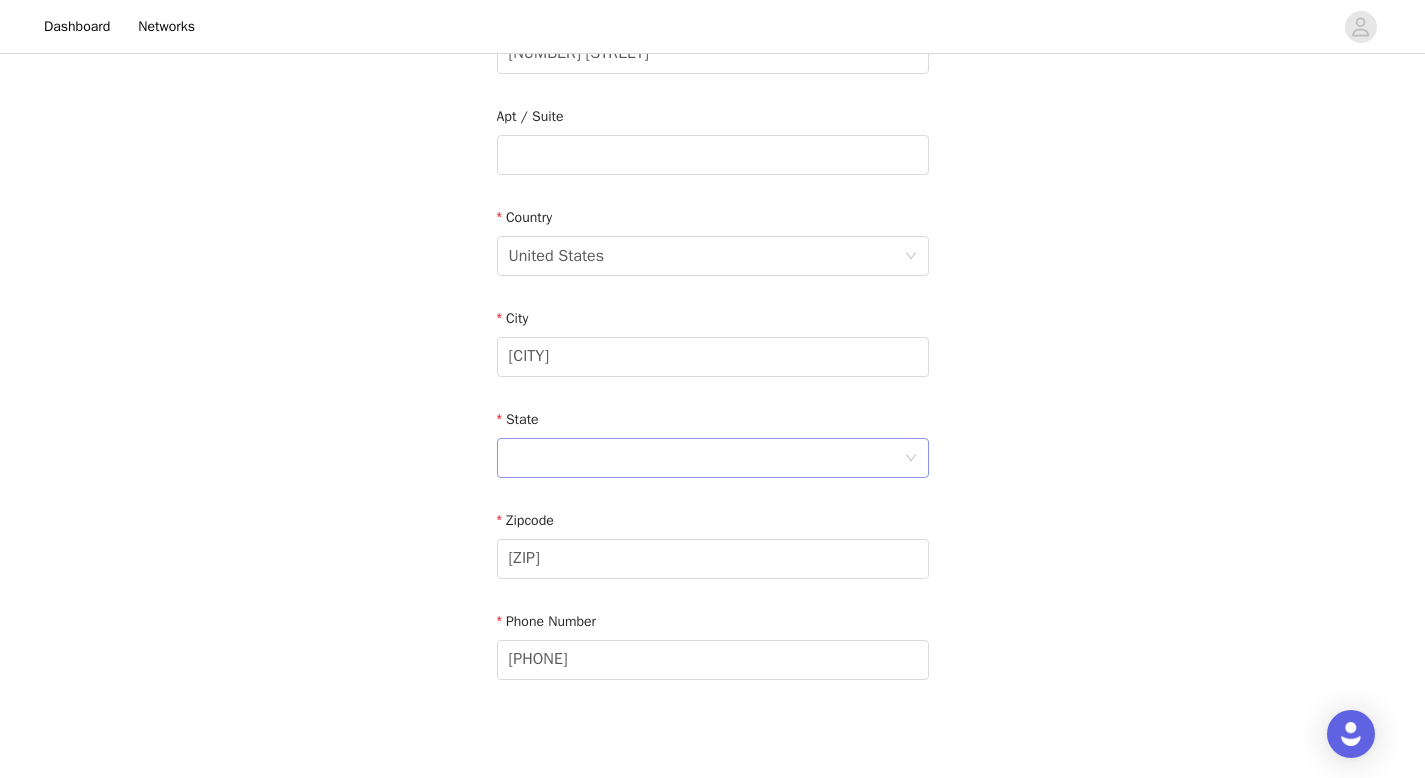 click at bounding box center [706, 458] 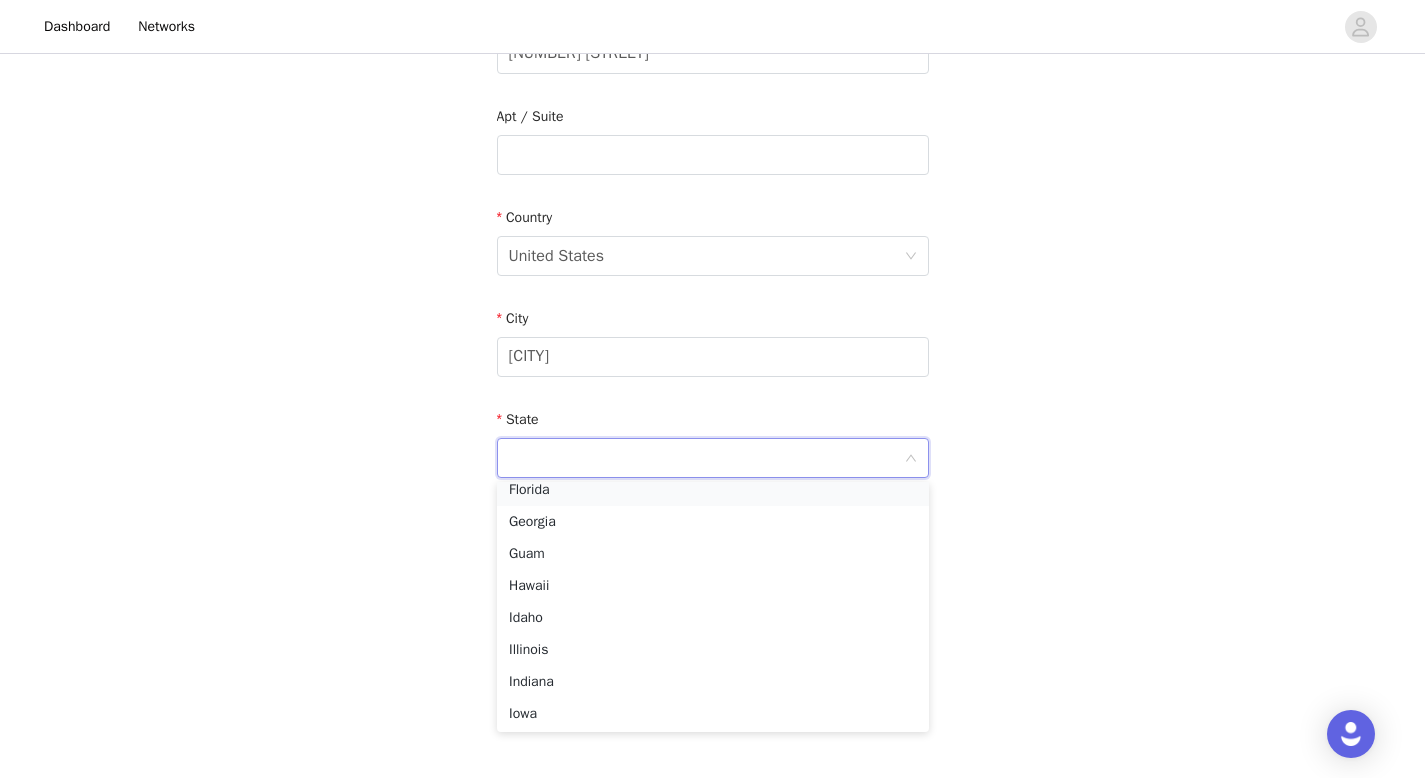 scroll, scrollTop: 452, scrollLeft: 0, axis: vertical 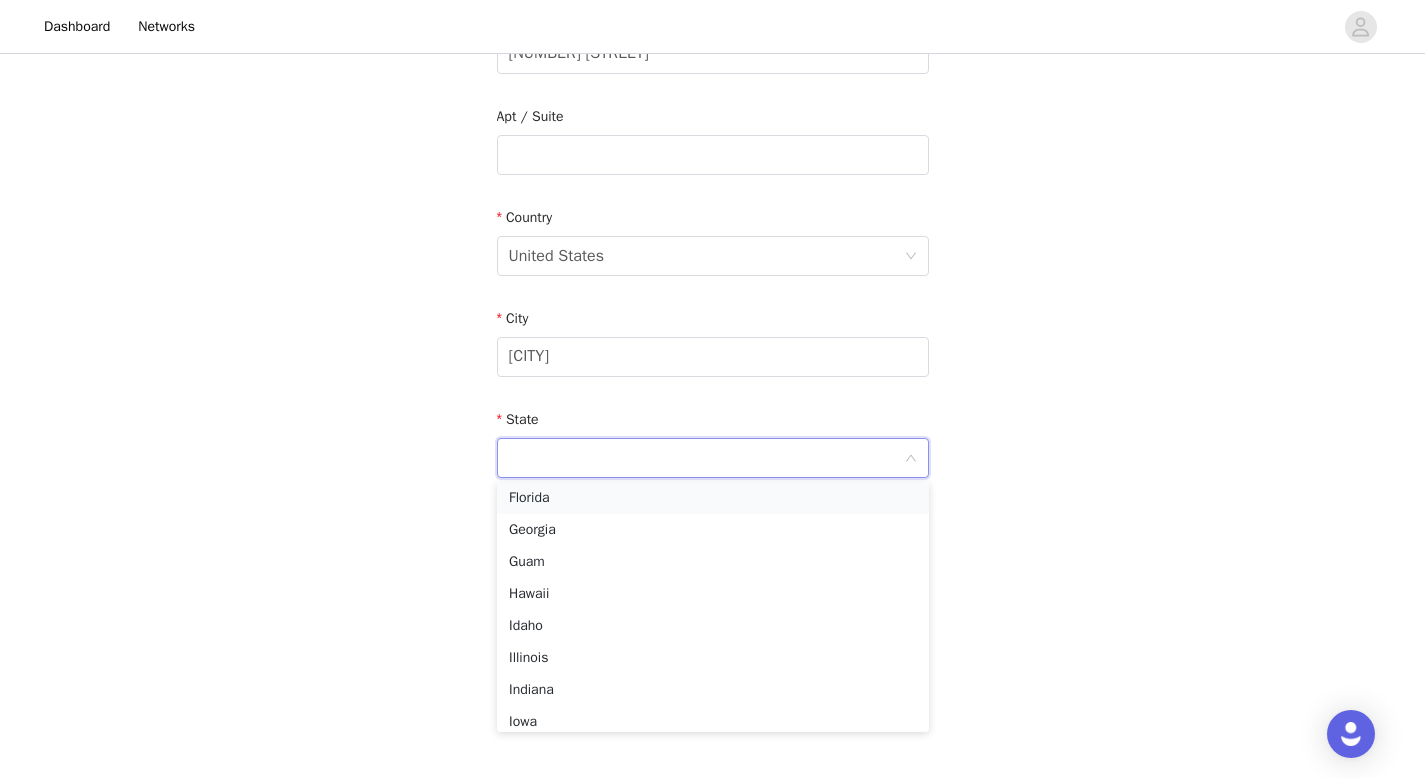 click on "Florida" at bounding box center (713, 498) 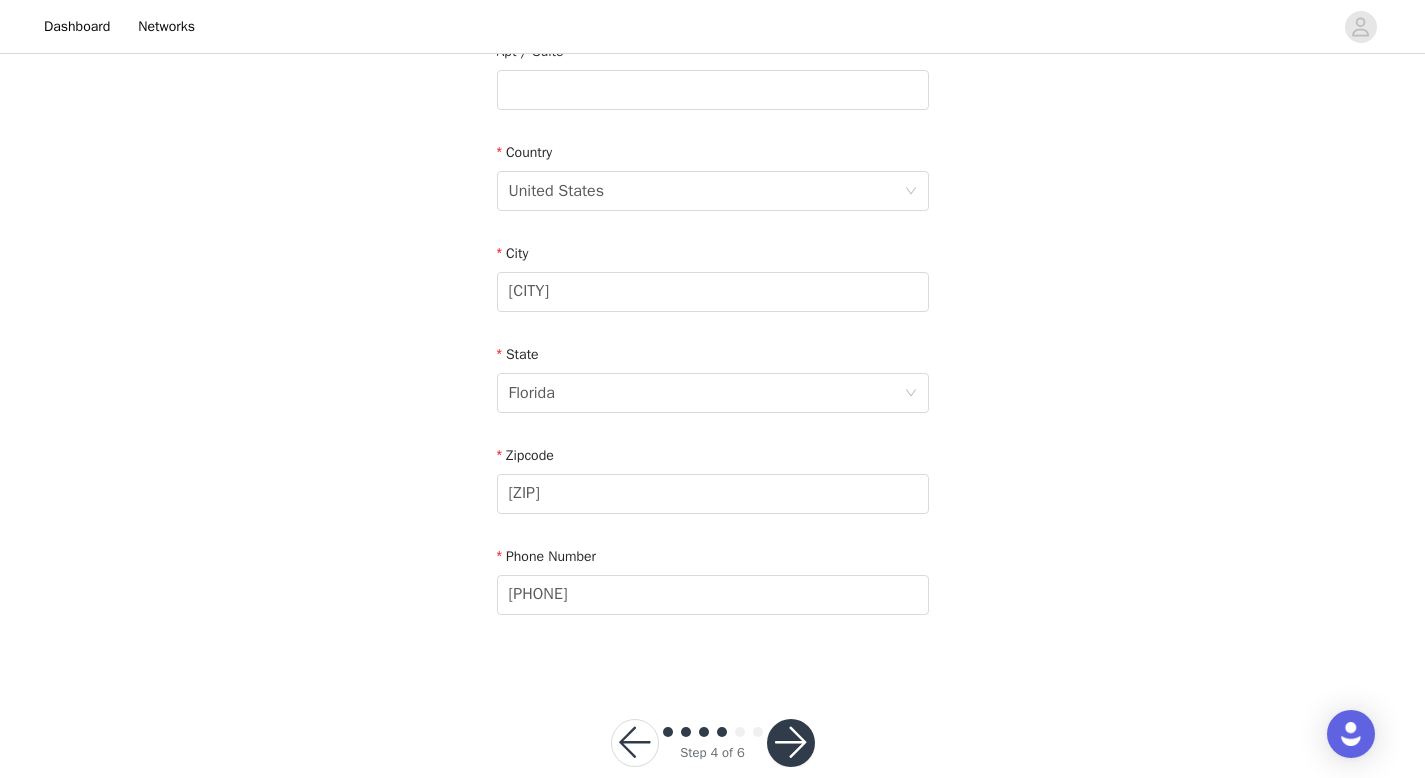 scroll, scrollTop: 585, scrollLeft: 0, axis: vertical 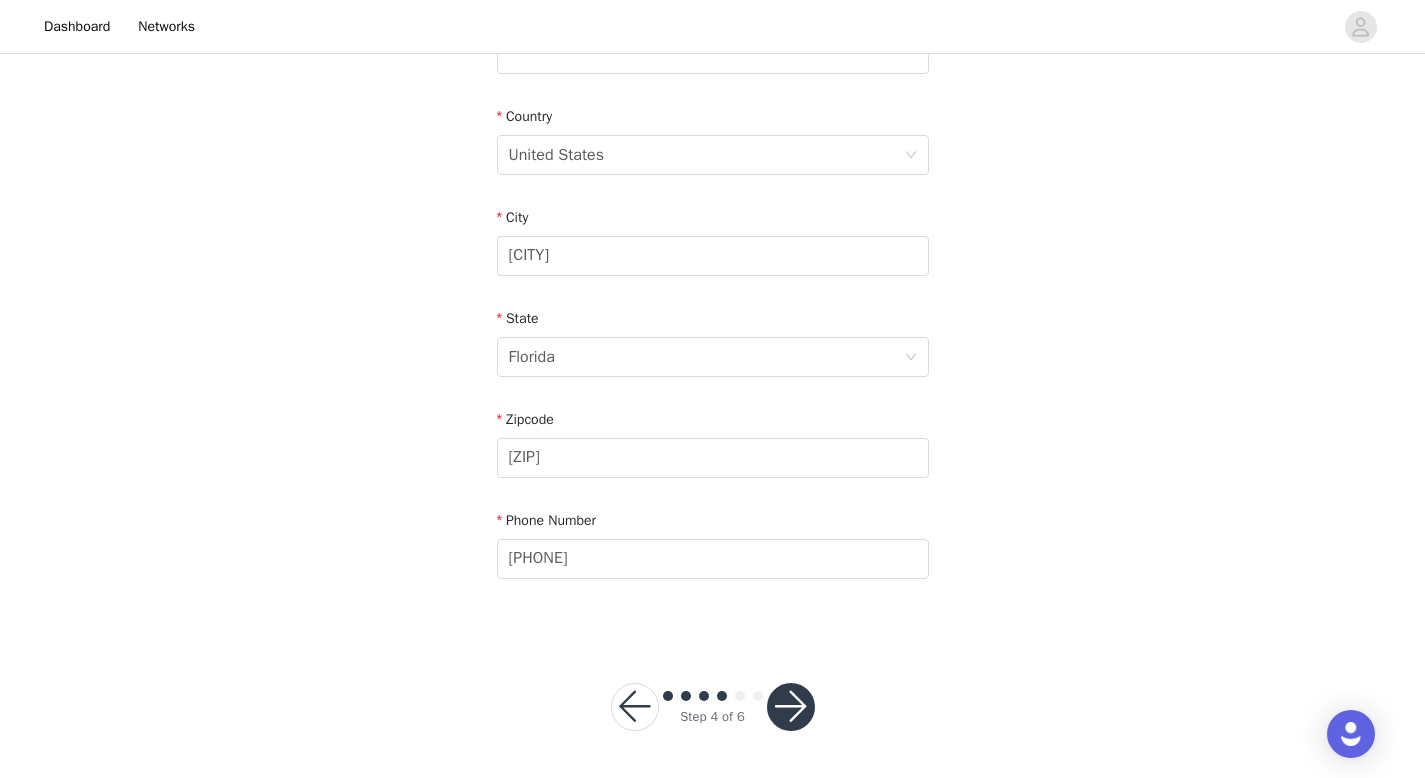 click at bounding box center [791, 707] 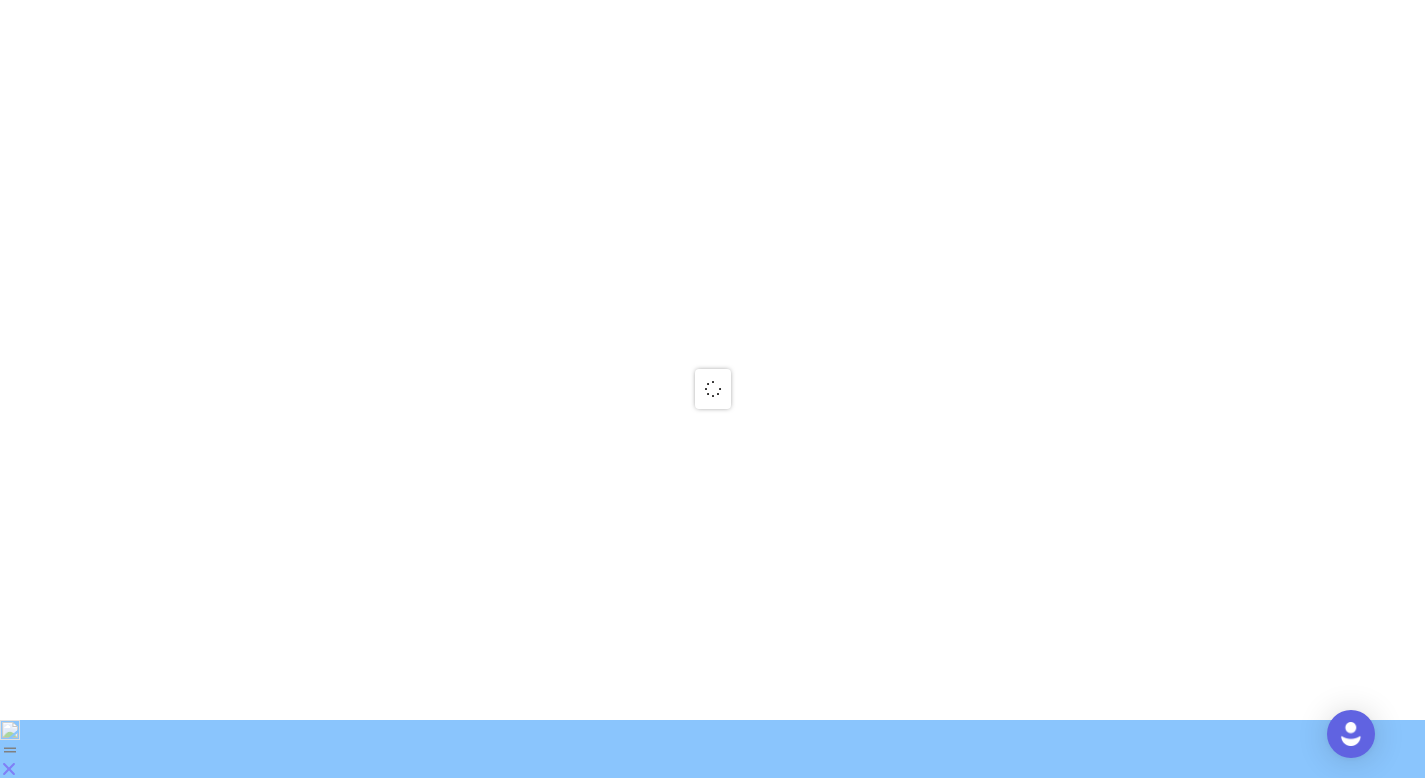 scroll, scrollTop: 0, scrollLeft: 0, axis: both 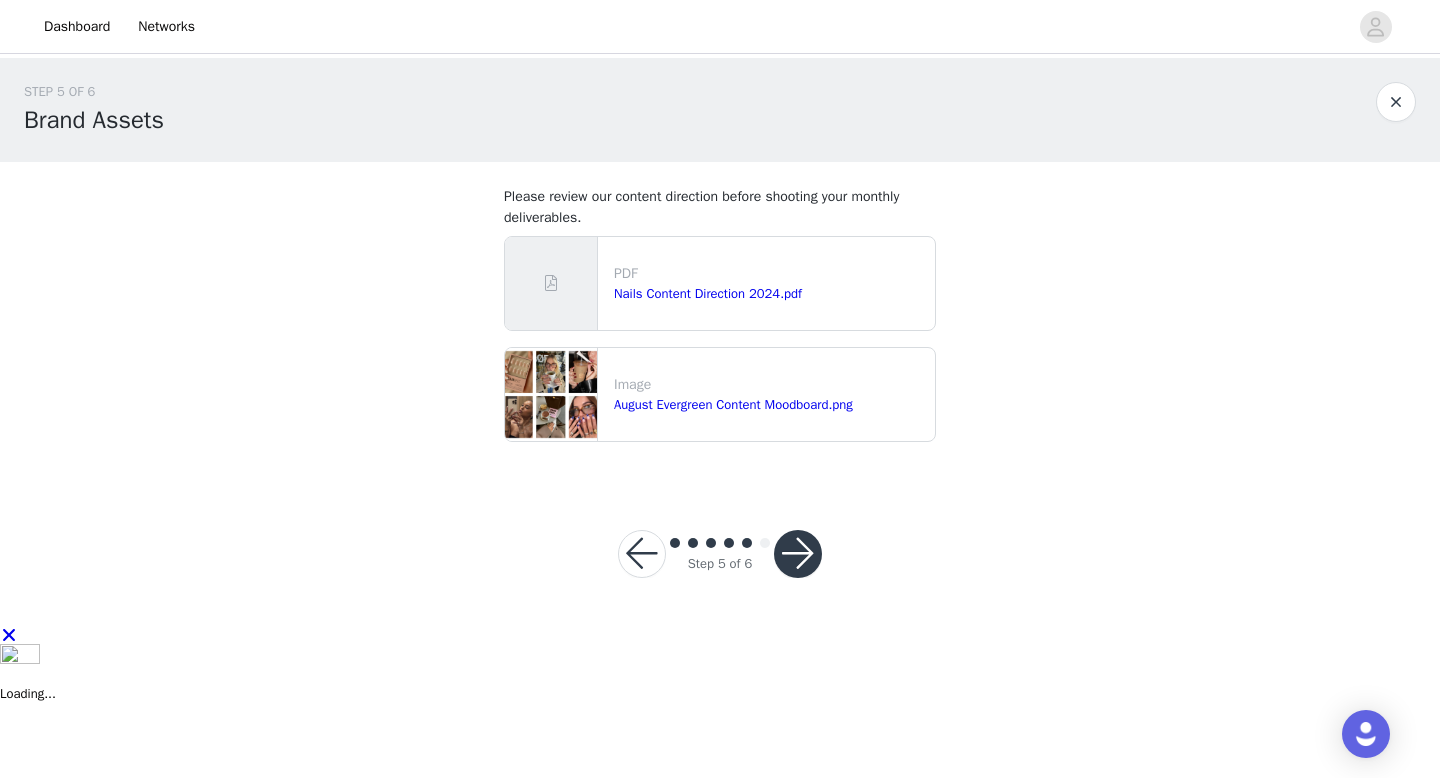 click at bounding box center [798, 554] 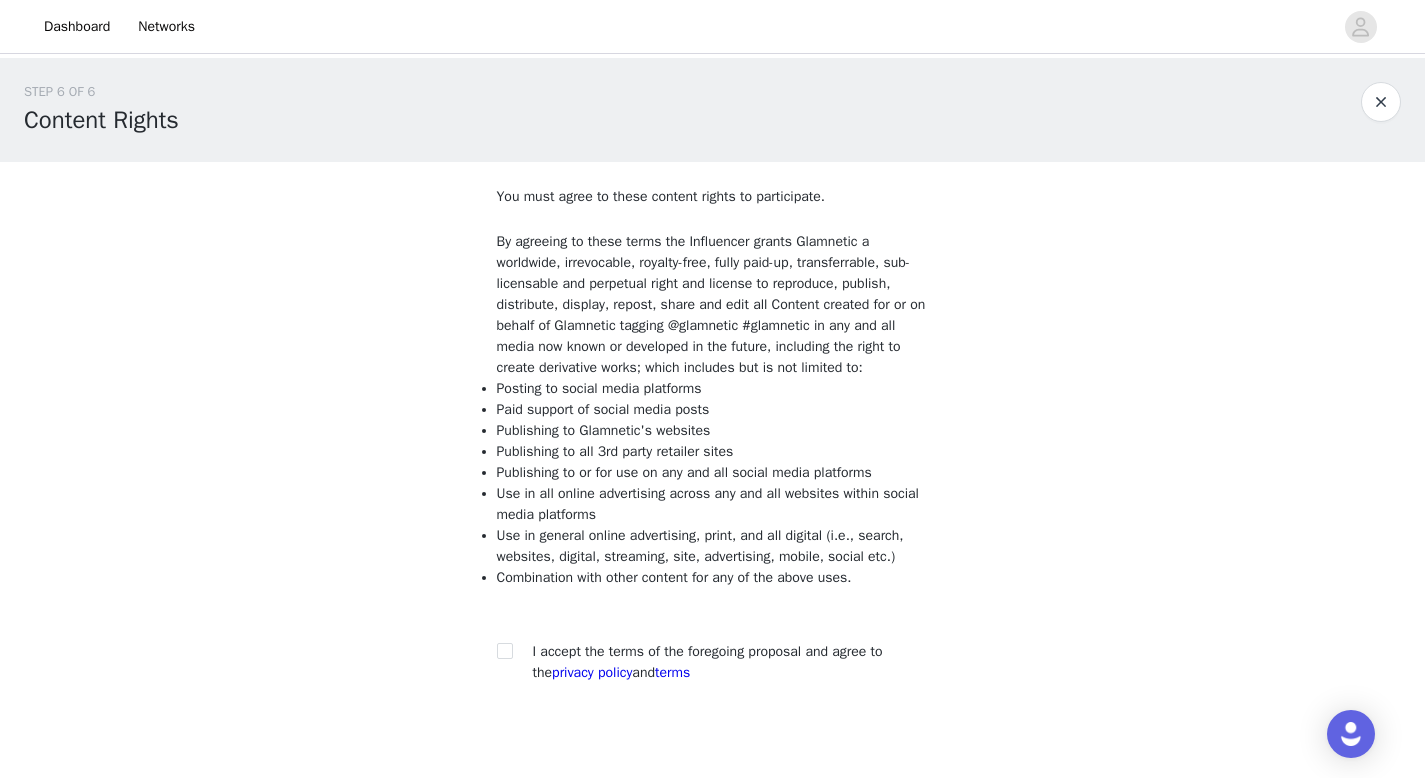 click on "You must agree to these content rights to participate.       By agreeing to these terms the Influencer grants Glamnetic a worldwide, irrevocable, royalty-free, fully paid-up, transferrable, sub-licensable and perpetual right and license to reproduce, publish, distribute, display, repost, share and edit all Content created for or on behalf of Glamnetic tagging @glamnetic #glamnetic in any and all media now known or developed in the future, including the right to create derivative works; which includes but is not limited to:
Posting to social media platforms
Paid support of social media posts
Publishing to Glamnetic's websites
Publishing to all 3rd party retailer sites
Publishing to or for use on any and all social media platforms
Use in all online advertising across any and all websites within social media platforms
Use in general online advertising, print, and all digital (i.e., search, websites, digital, streaming, site, advertising, mobile, social etc.)" at bounding box center [713, 438] 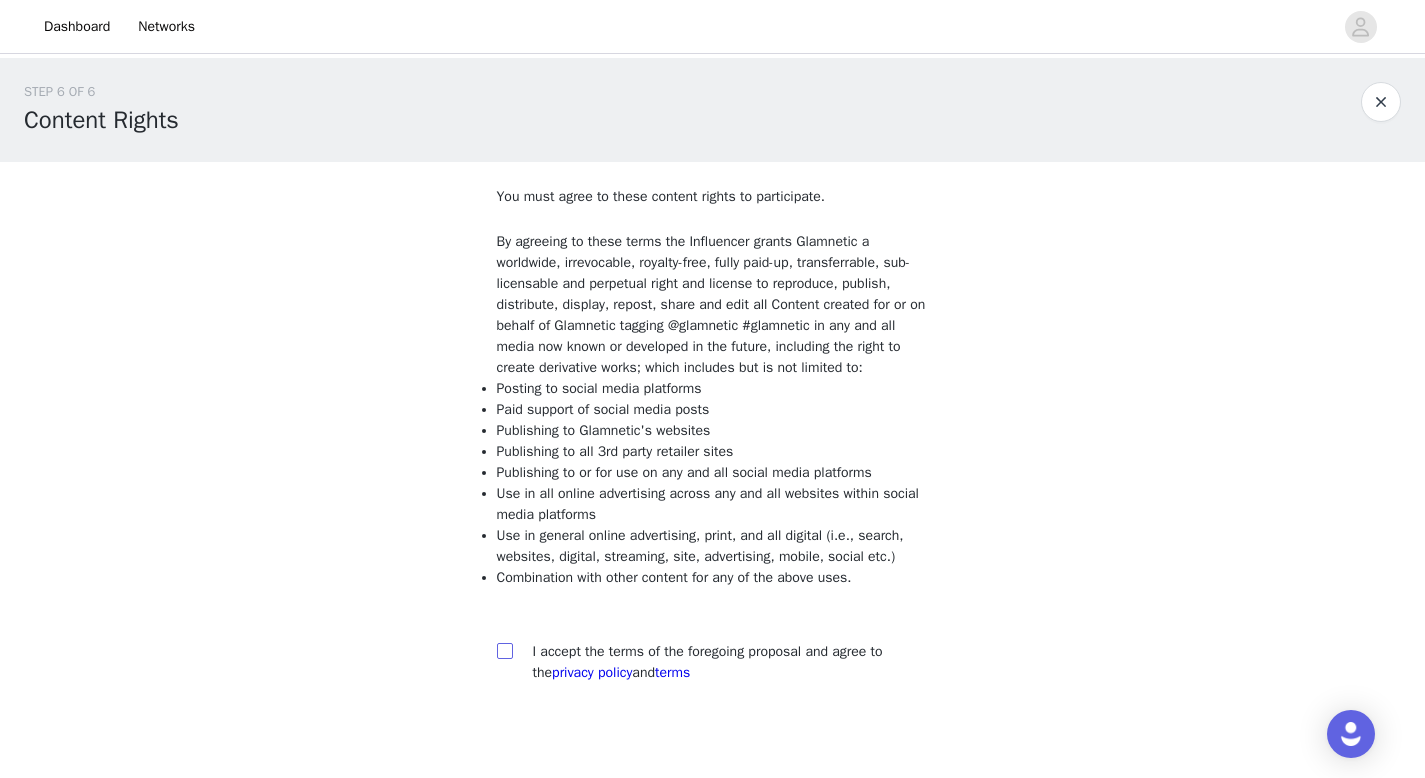 click at bounding box center (504, 650) 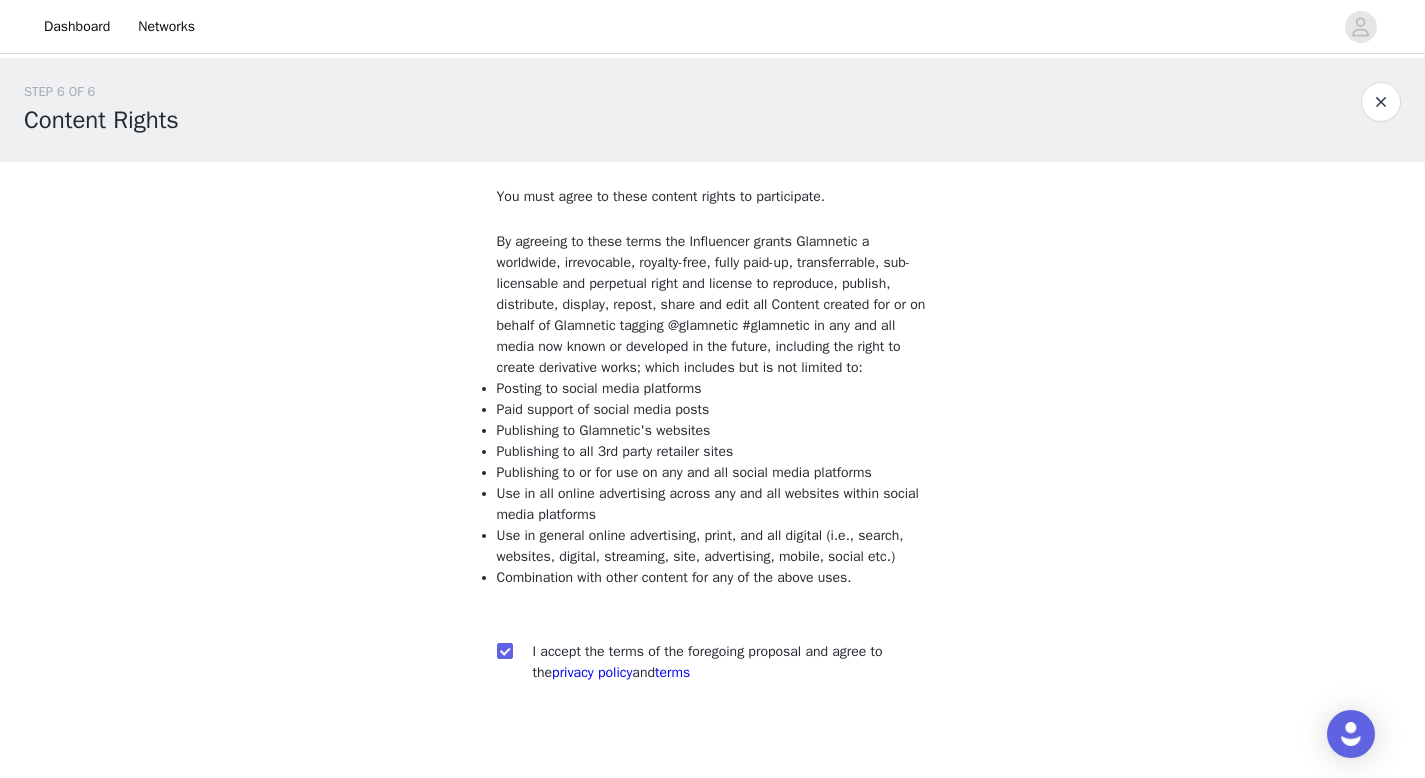 click on "Dashboard Networks
STEP 6 OF 6
Content Rights
You must agree to these content rights to participate.       By agreeing to these terms the Influencer grants Glamnetic a worldwide, irrevocable, royalty-free, fully paid-up, transferrable, sub-licensable and perpetual right and license to reproduce, publish, distribute, display, repost, share and edit all Content created for or on behalf of Glamnetic tagging @glamnetic #glamnetic in any and all media now known or developed in the future, including the right to create derivative works; which includes but is not limited to:
Posting to social media platforms
Paid support of social media posts
Publishing to Glamnetic's websites
Publishing to all 3rd party retailer sites
Publishing to or for use on any and all social media platforms
Use in all online advertising across any and all websites within social media platforms" at bounding box center (712, 389) 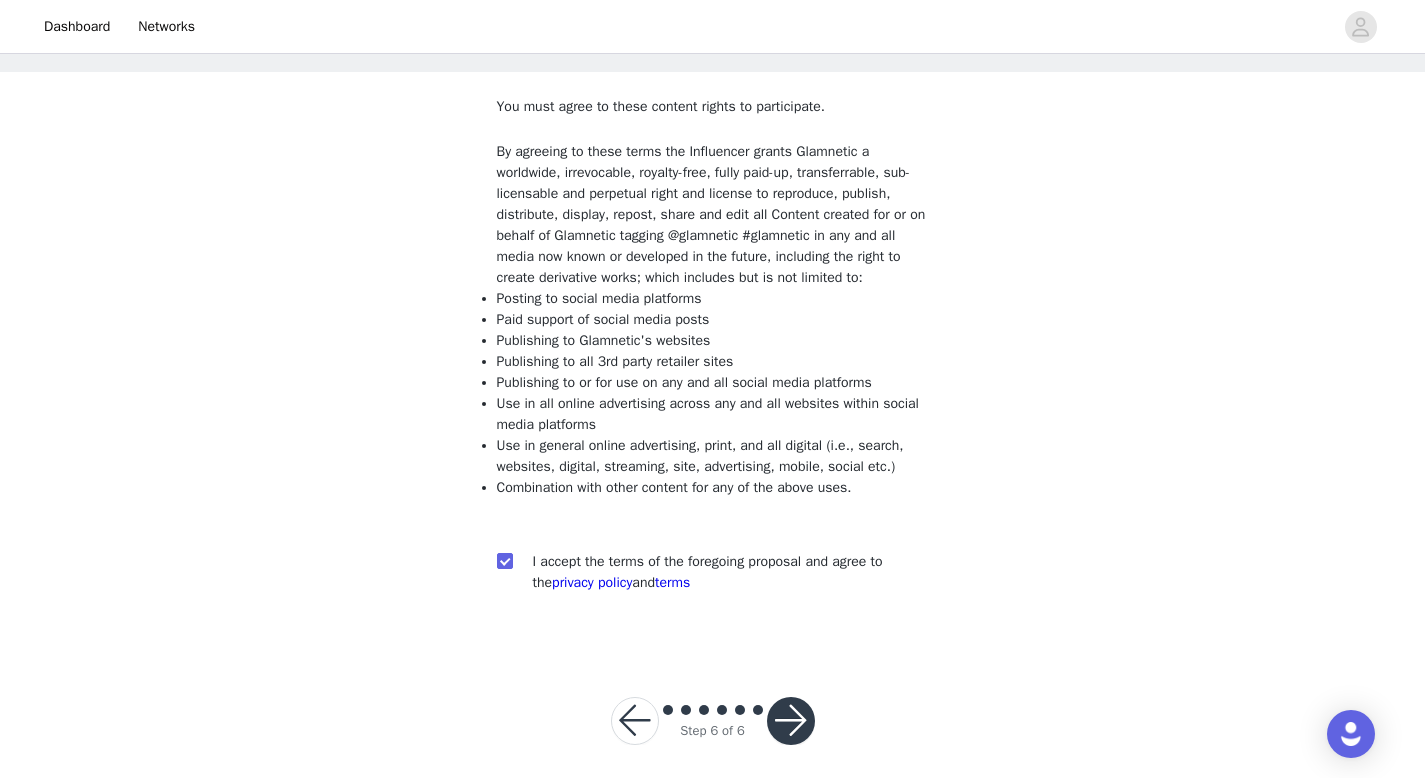 scroll, scrollTop: 125, scrollLeft: 0, axis: vertical 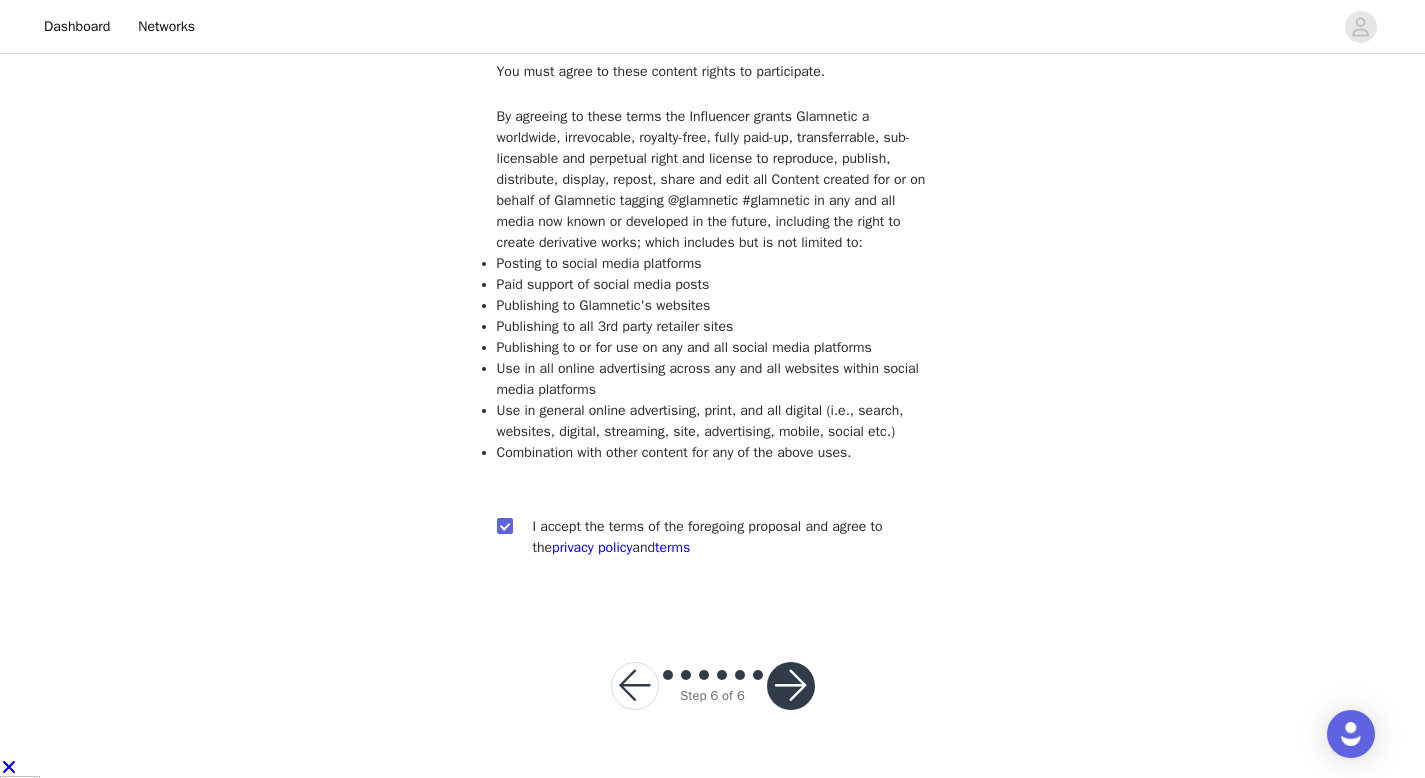 click at bounding box center (791, 686) 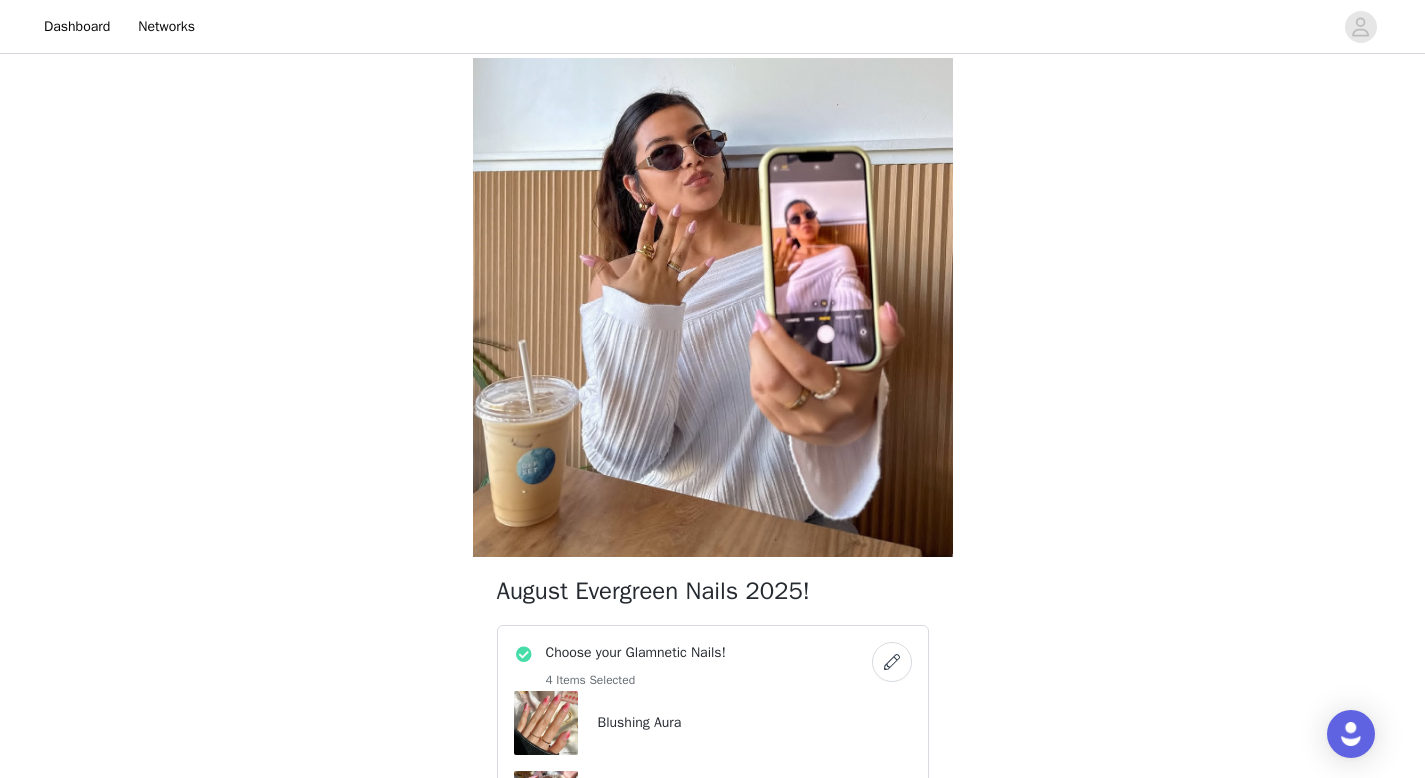 scroll, scrollTop: 758, scrollLeft: 0, axis: vertical 